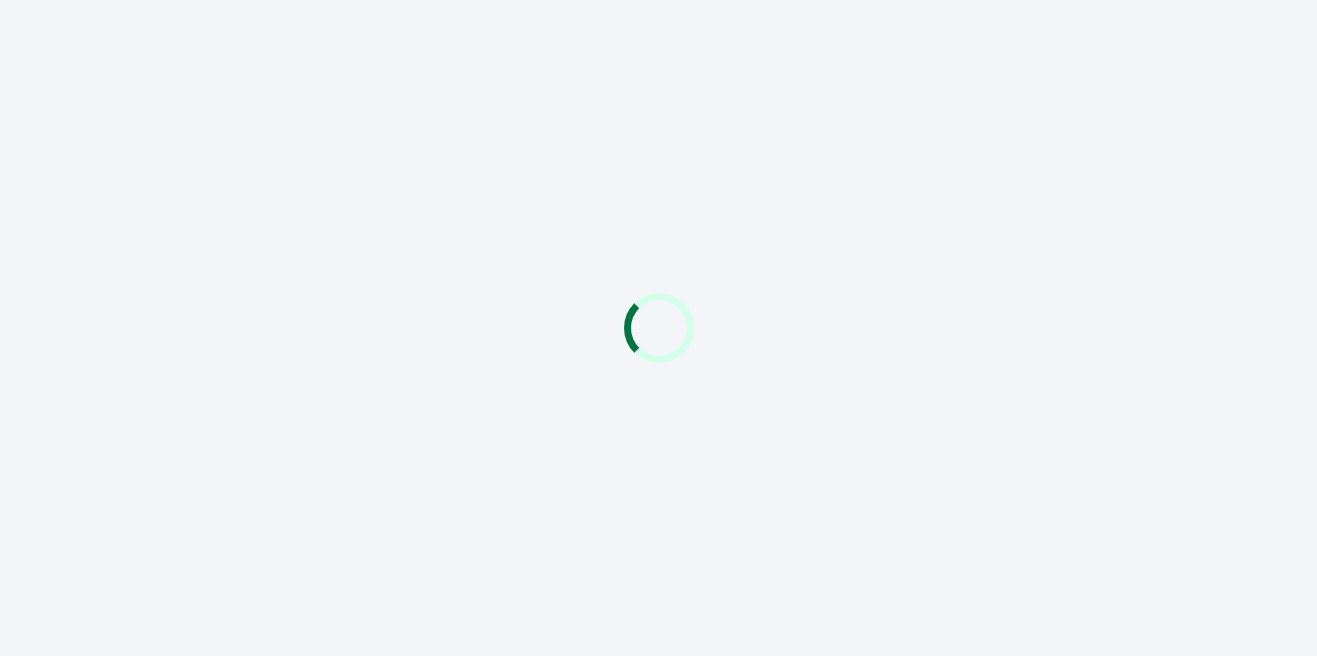 scroll, scrollTop: 0, scrollLeft: 0, axis: both 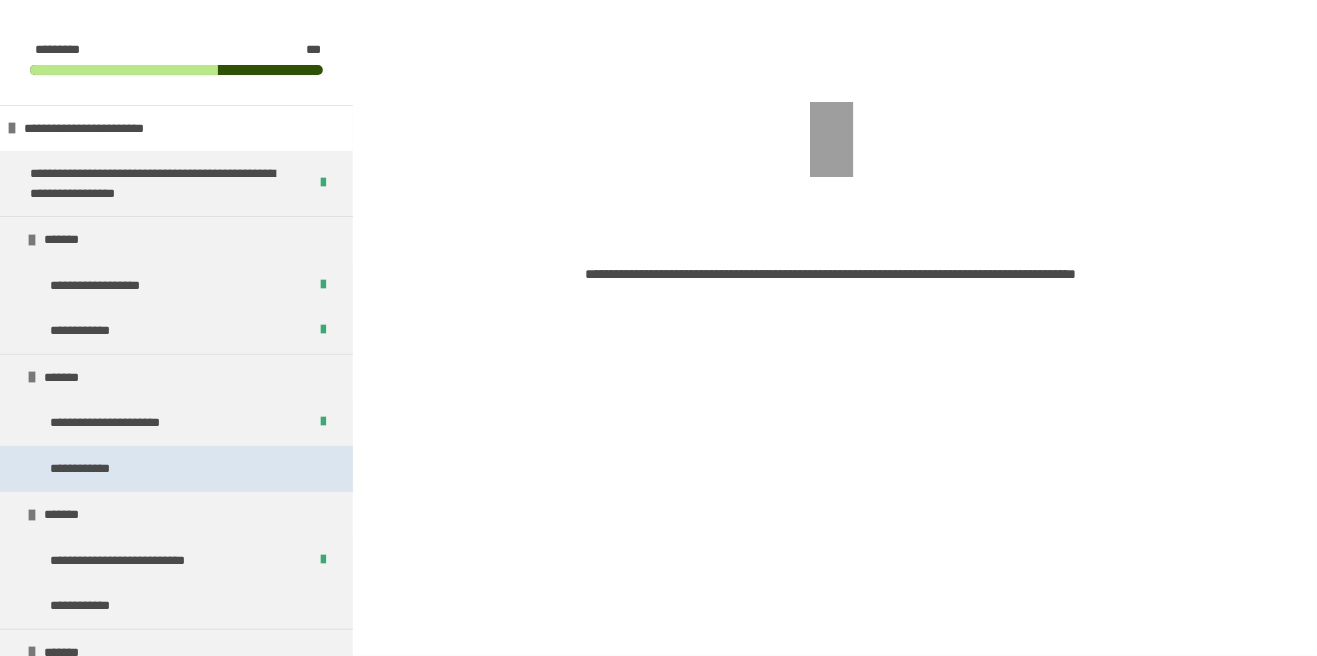 click on "**********" at bounding box center (176, 469) 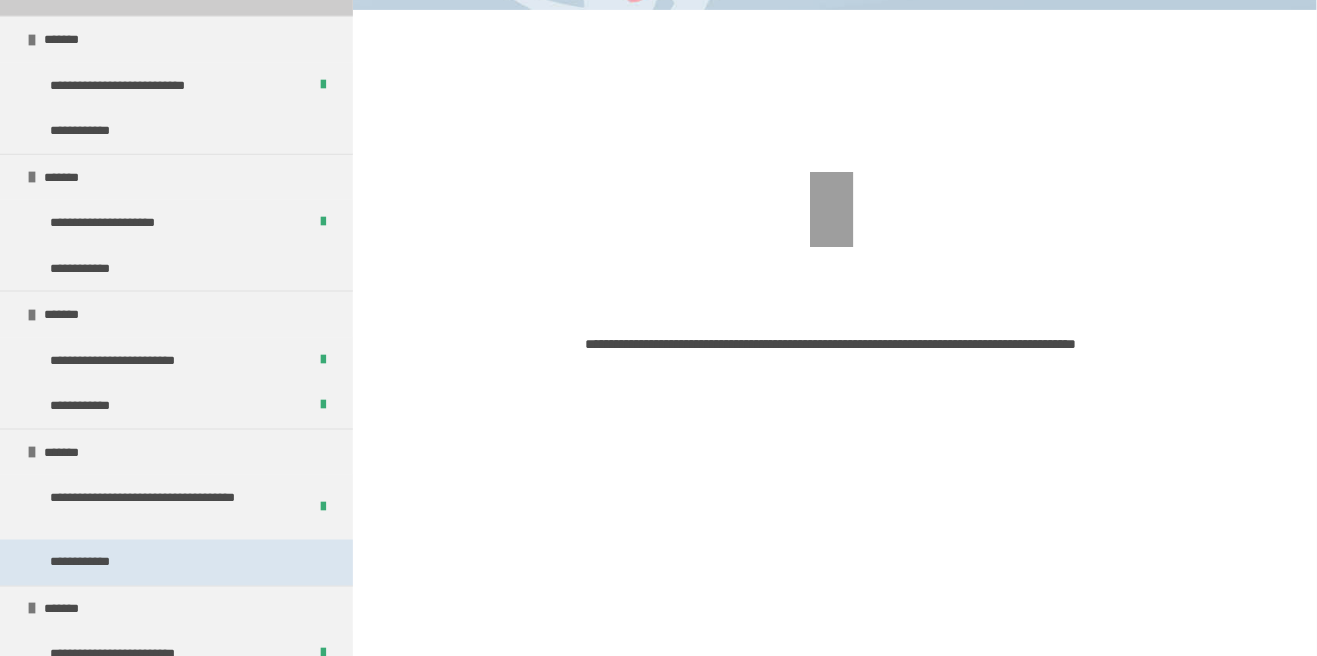 scroll, scrollTop: 577, scrollLeft: 0, axis: vertical 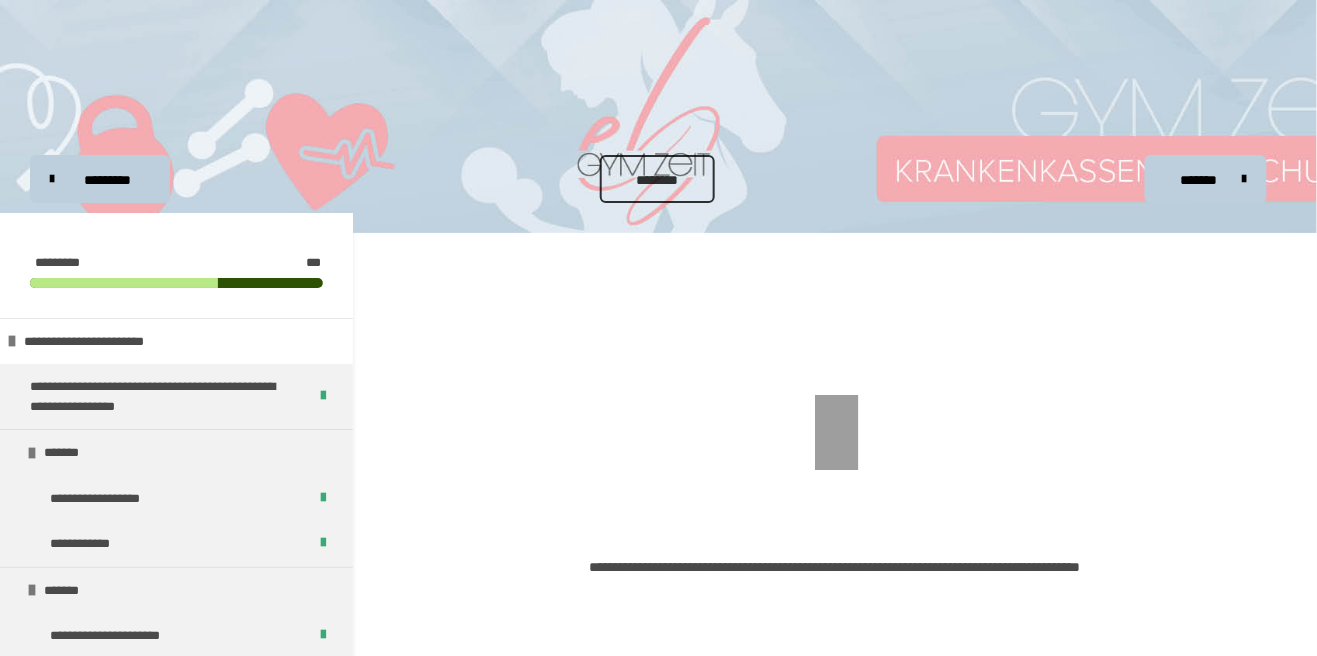 click on "********" at bounding box center [657, 179] 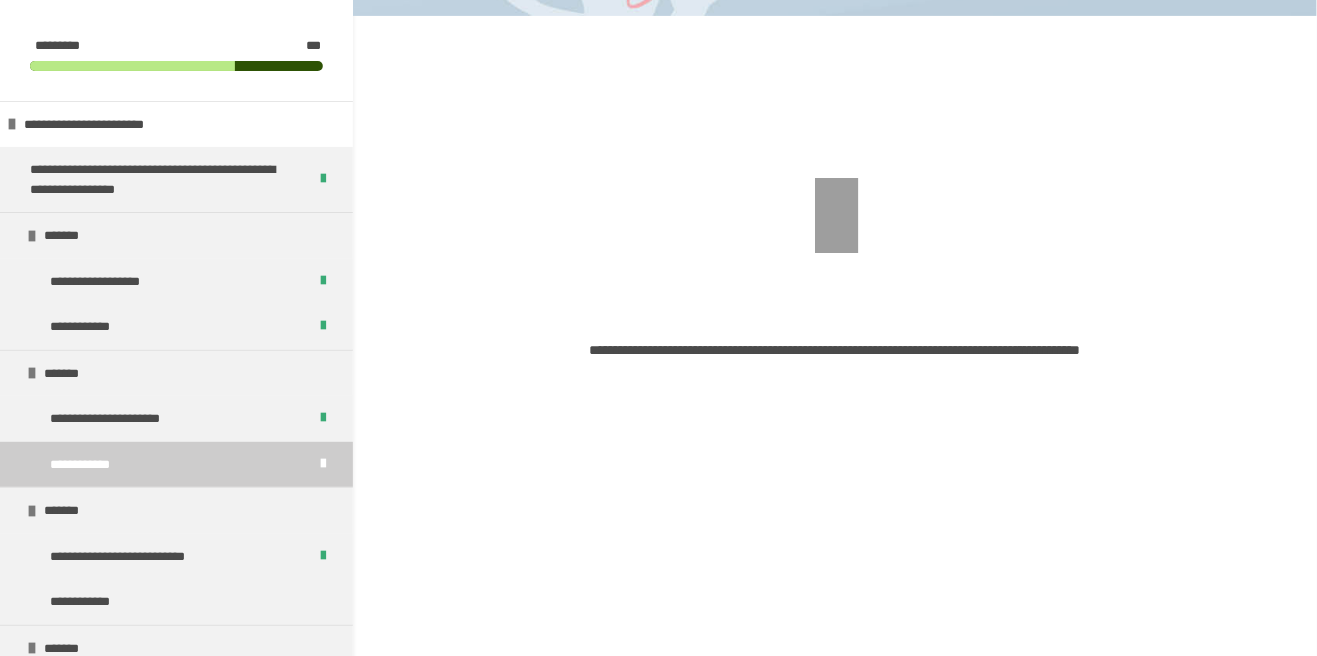 scroll, scrollTop: 0, scrollLeft: 0, axis: both 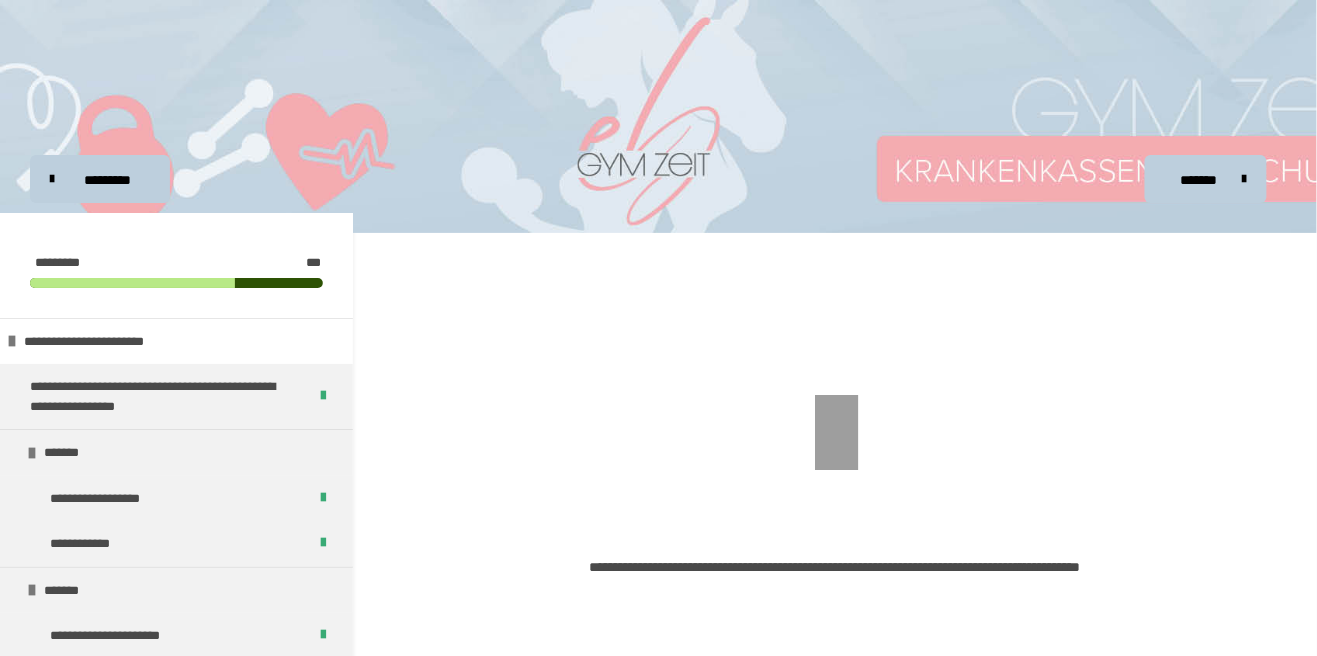 click on "********* ******** *******" at bounding box center [658, 179] 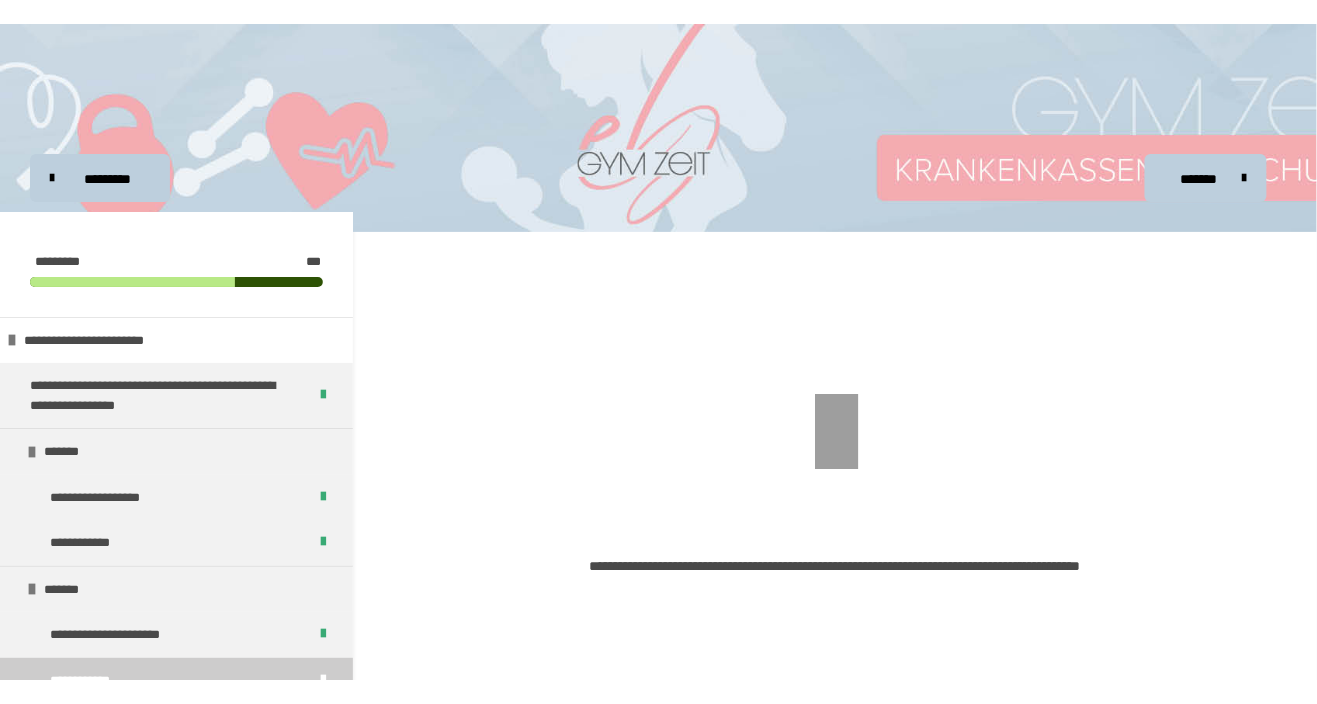 scroll, scrollTop: 0, scrollLeft: 0, axis: both 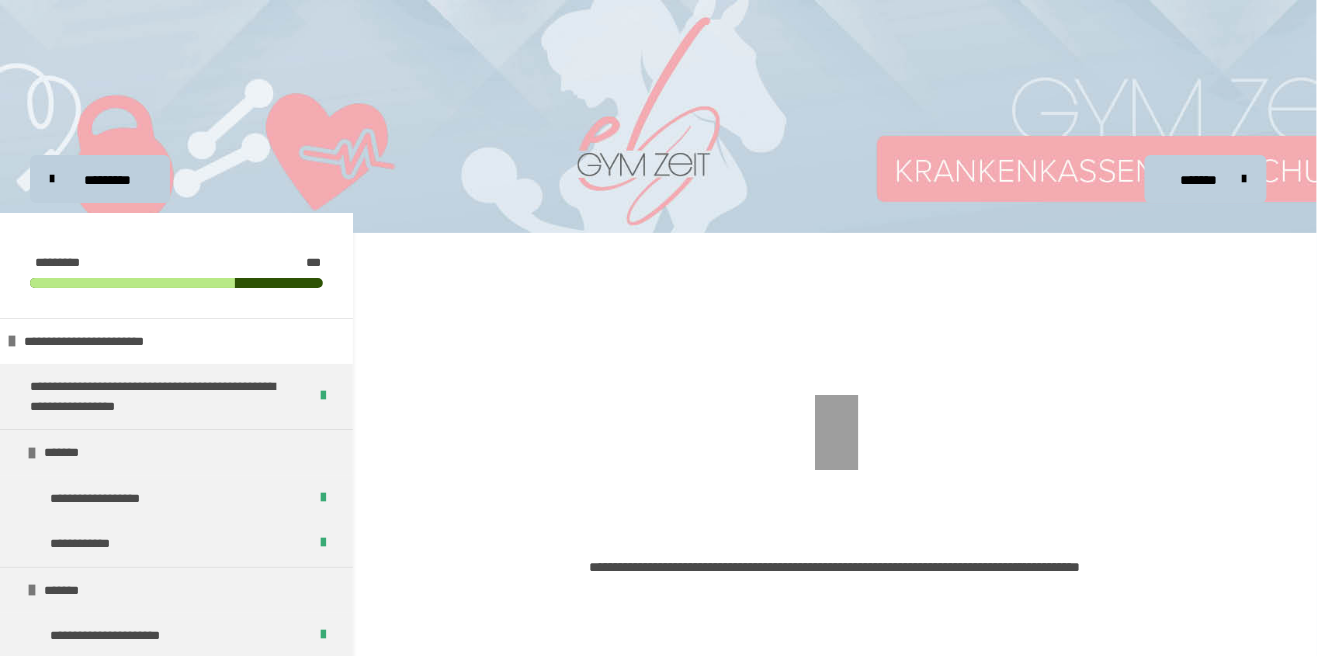 click at bounding box center (658, 112) 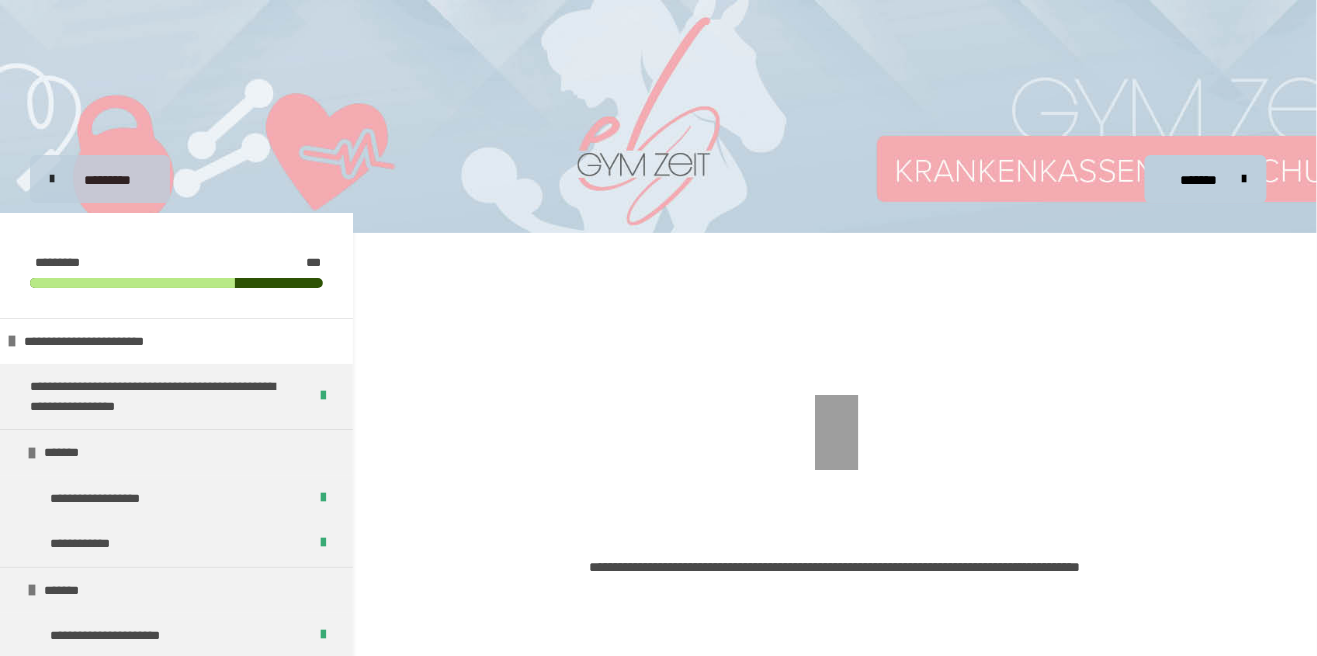 click on "*********" at bounding box center (107, 180) 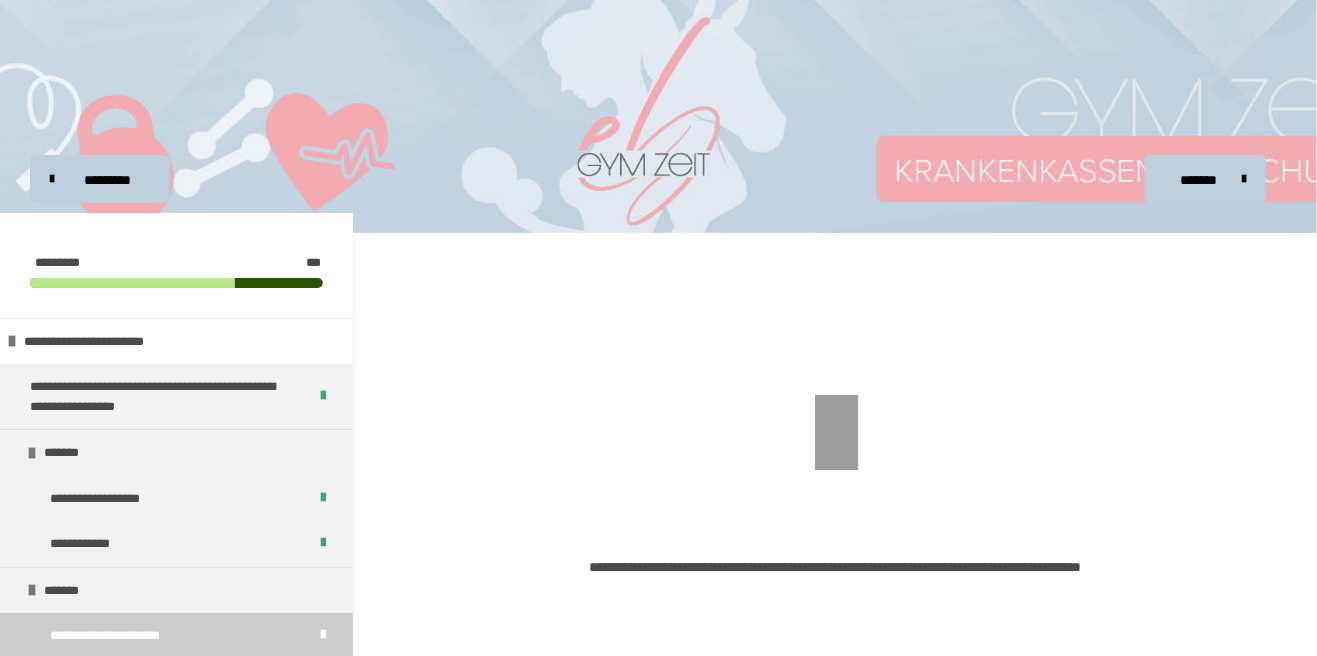 click at bounding box center (658, 112) 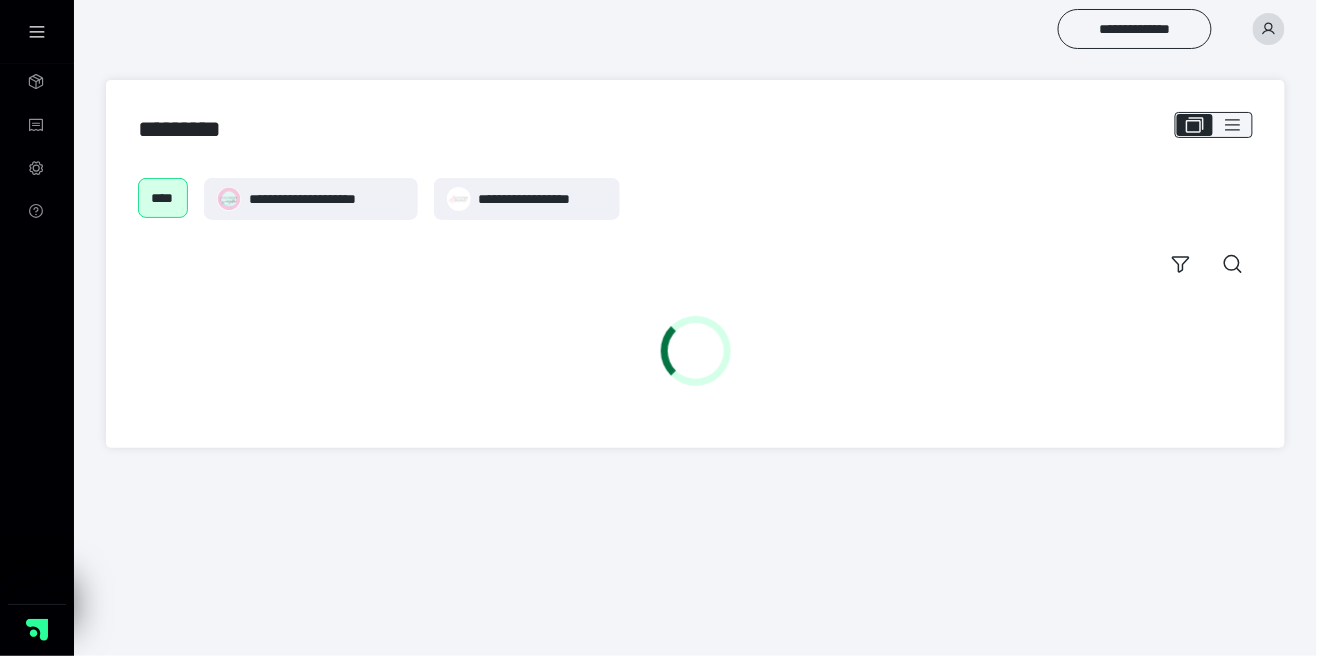 scroll, scrollTop: 0, scrollLeft: 0, axis: both 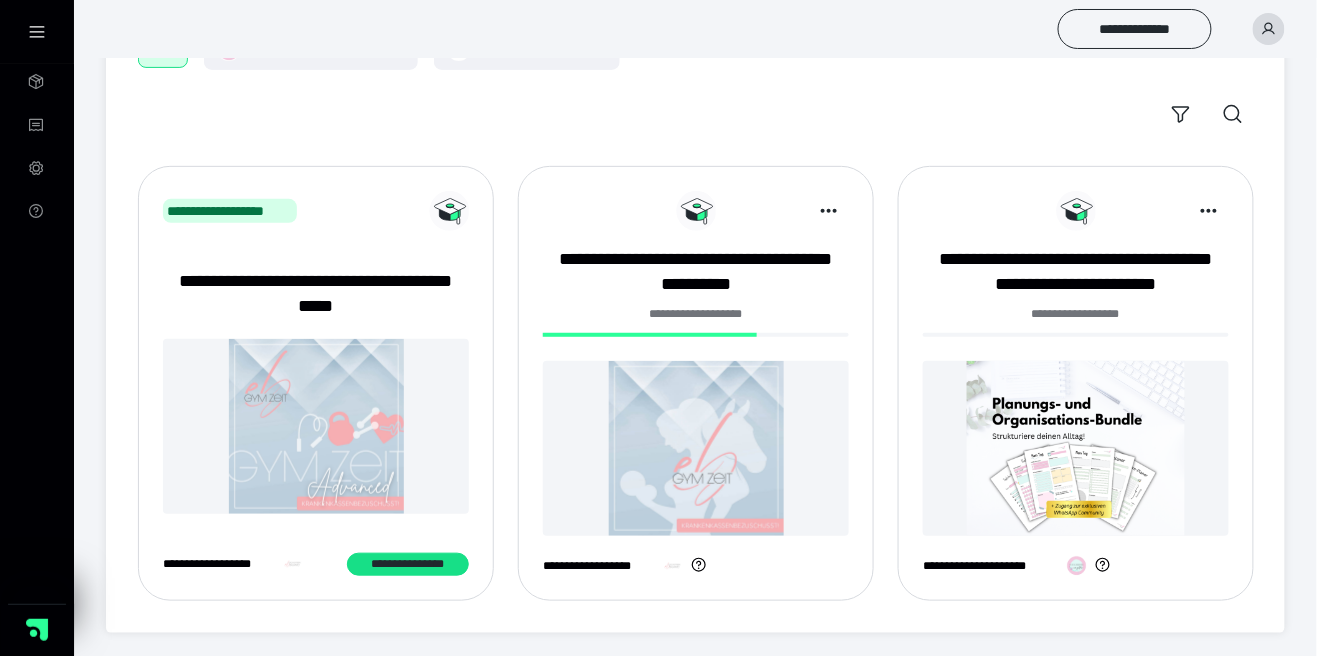 click at bounding box center [316, 426] 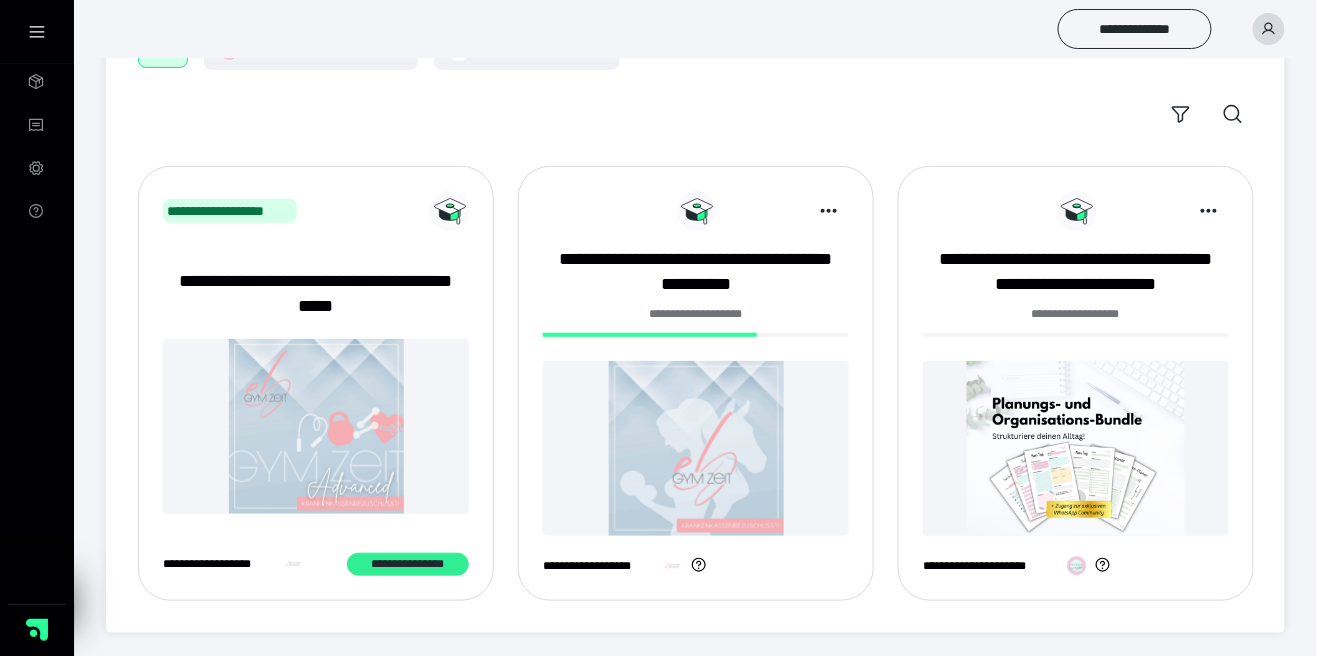 click on "**********" at bounding box center (408, 565) 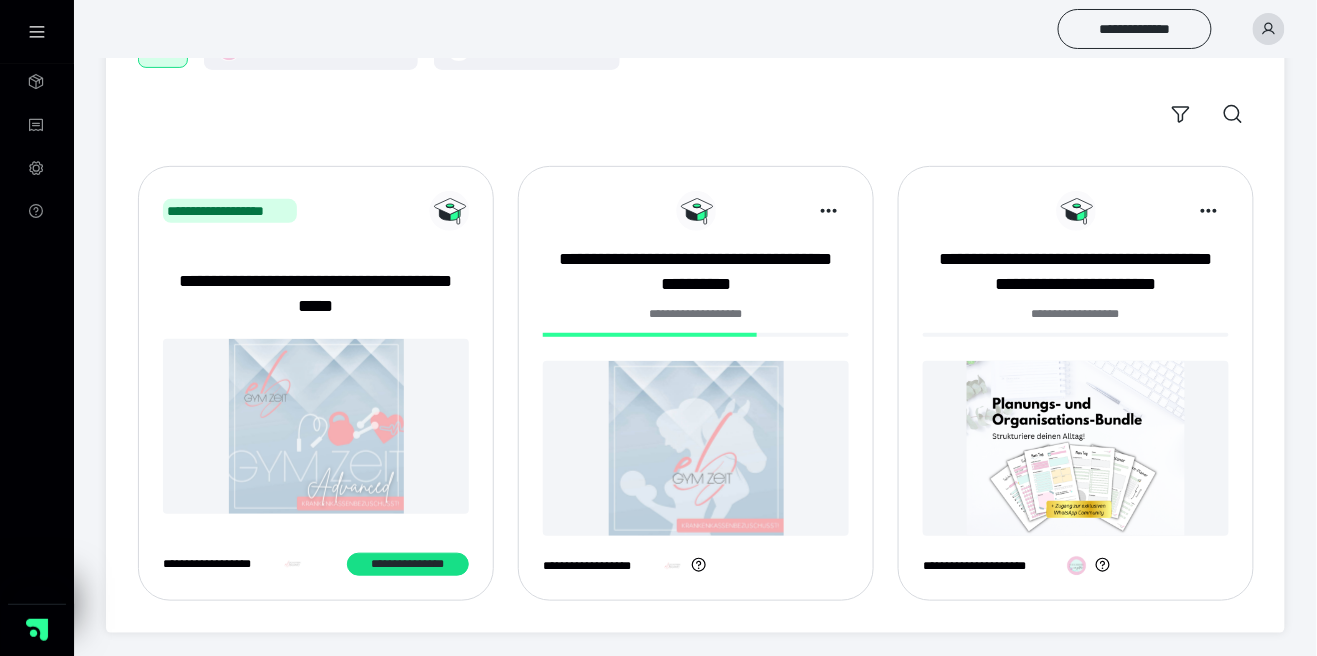 click at bounding box center [696, 448] 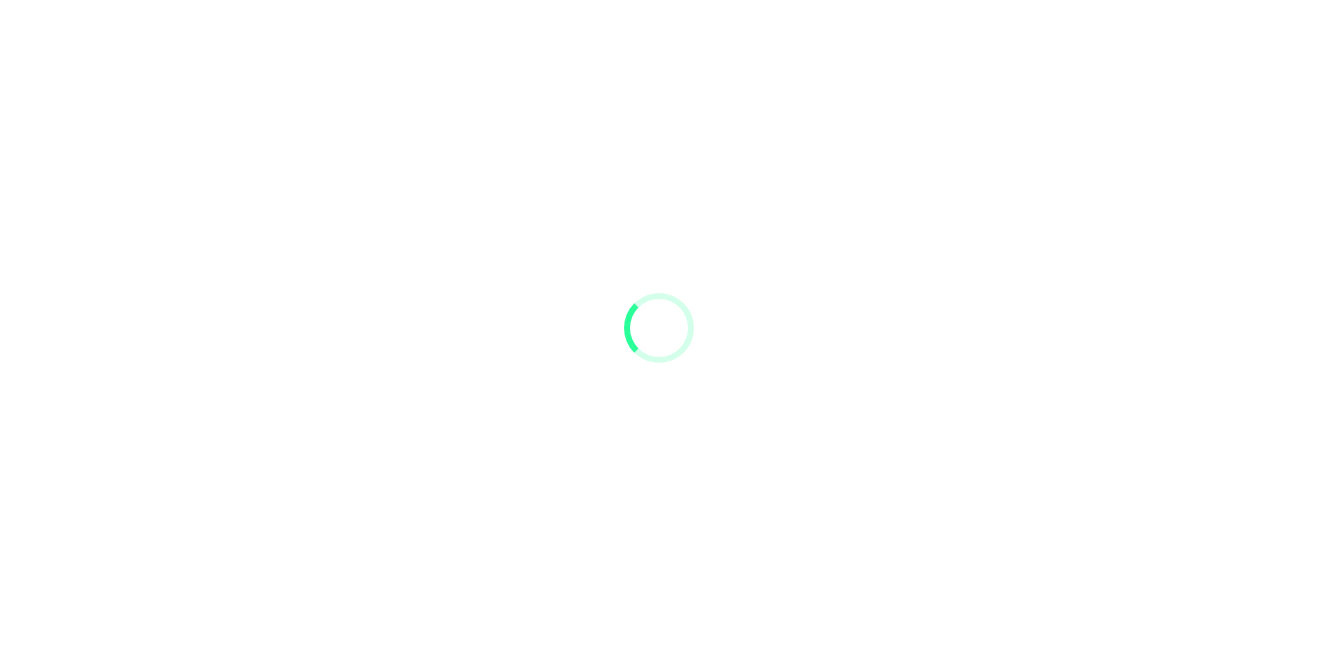scroll, scrollTop: 0, scrollLeft: 0, axis: both 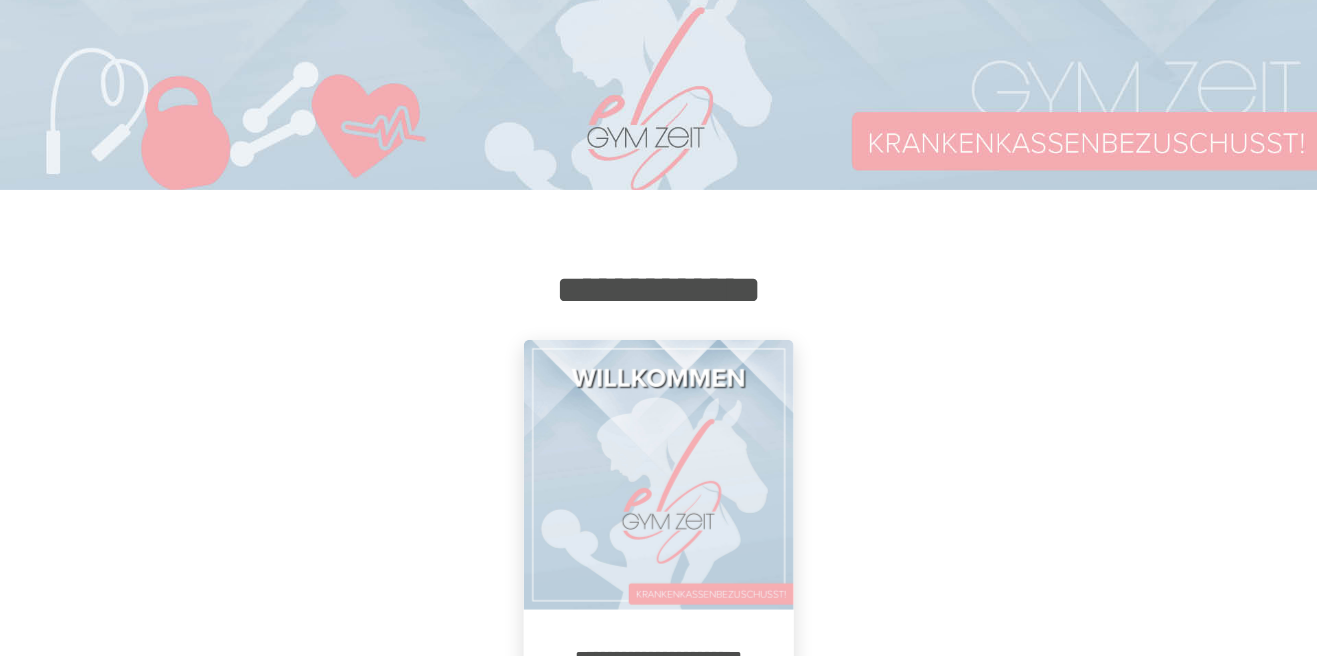 click at bounding box center [659, 475] 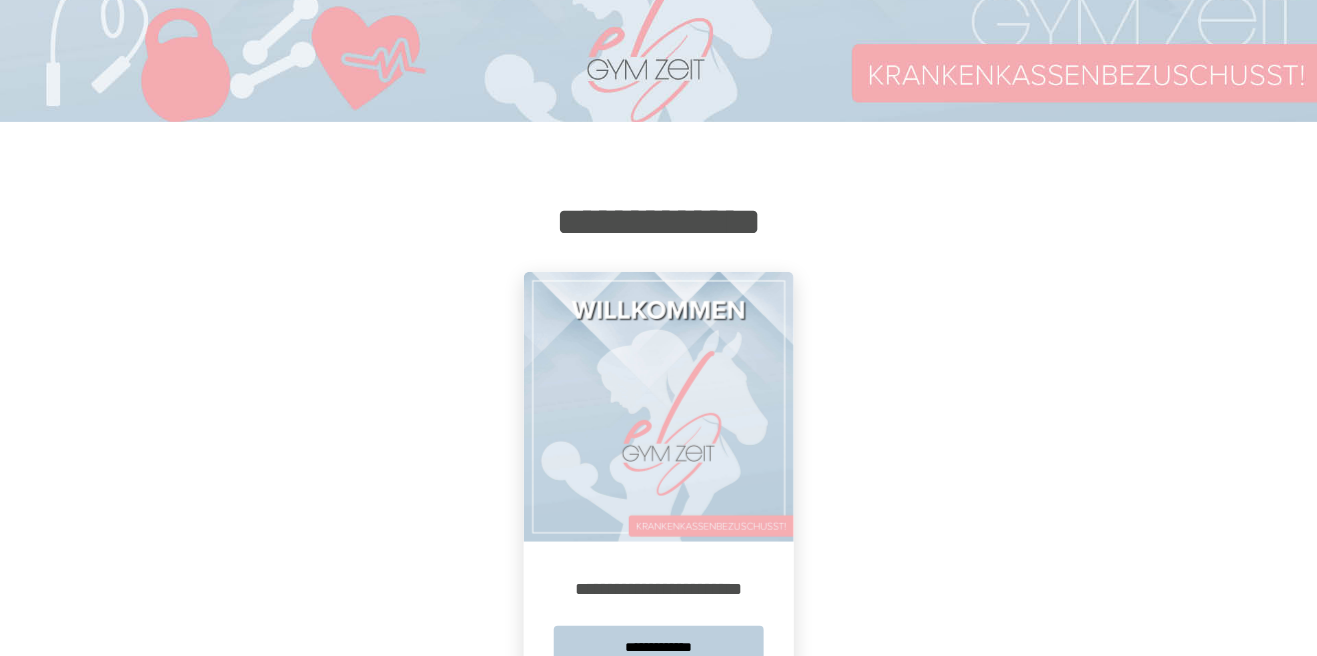 scroll, scrollTop: 74, scrollLeft: 0, axis: vertical 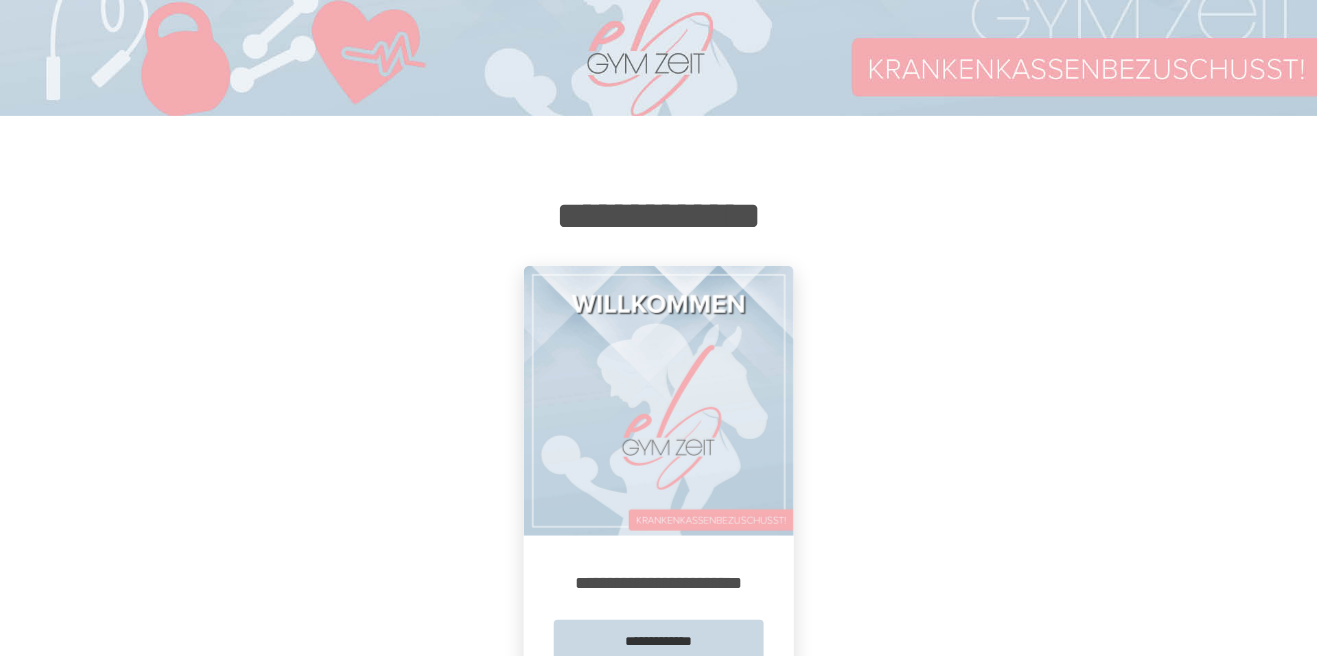 click on "**********" at bounding box center [659, 641] 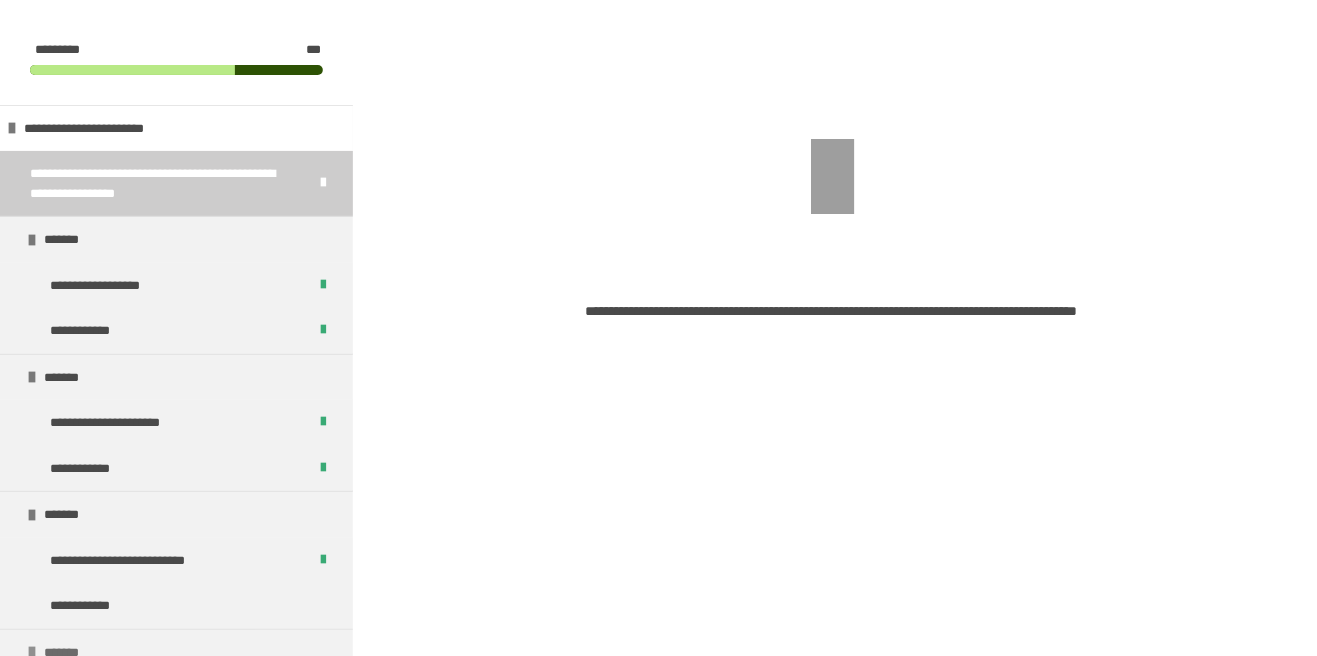scroll, scrollTop: 256, scrollLeft: 0, axis: vertical 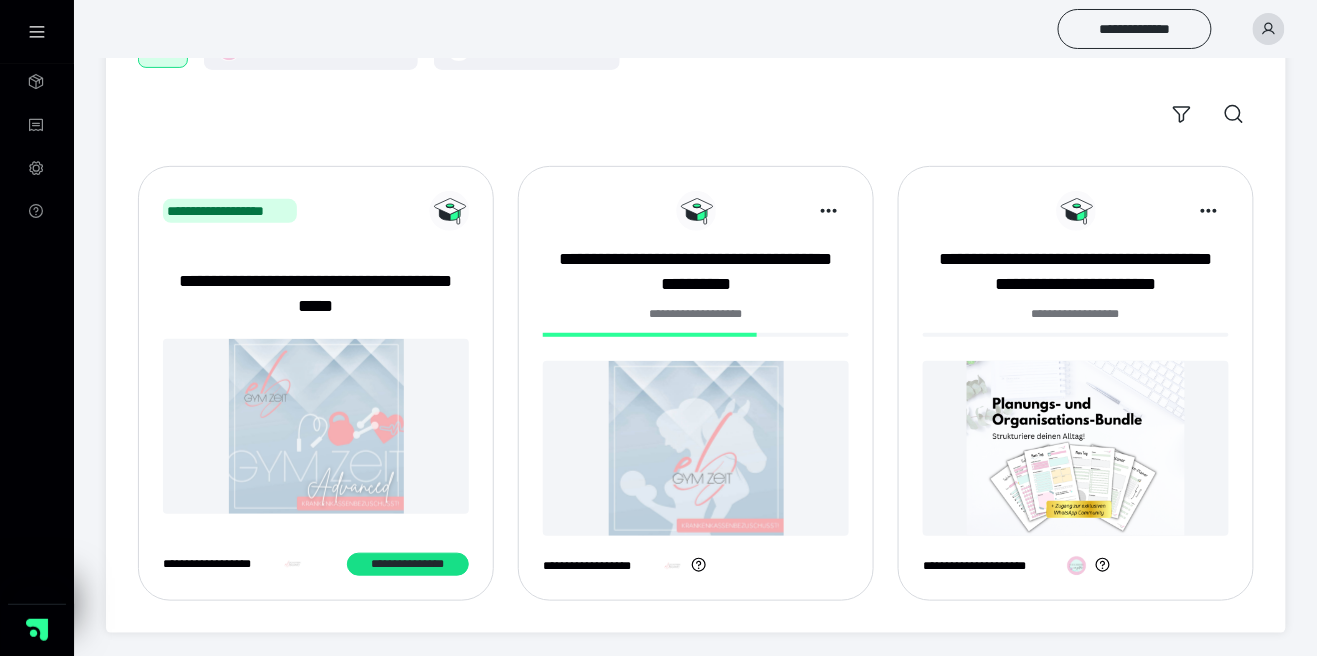click at bounding box center (1076, 448) 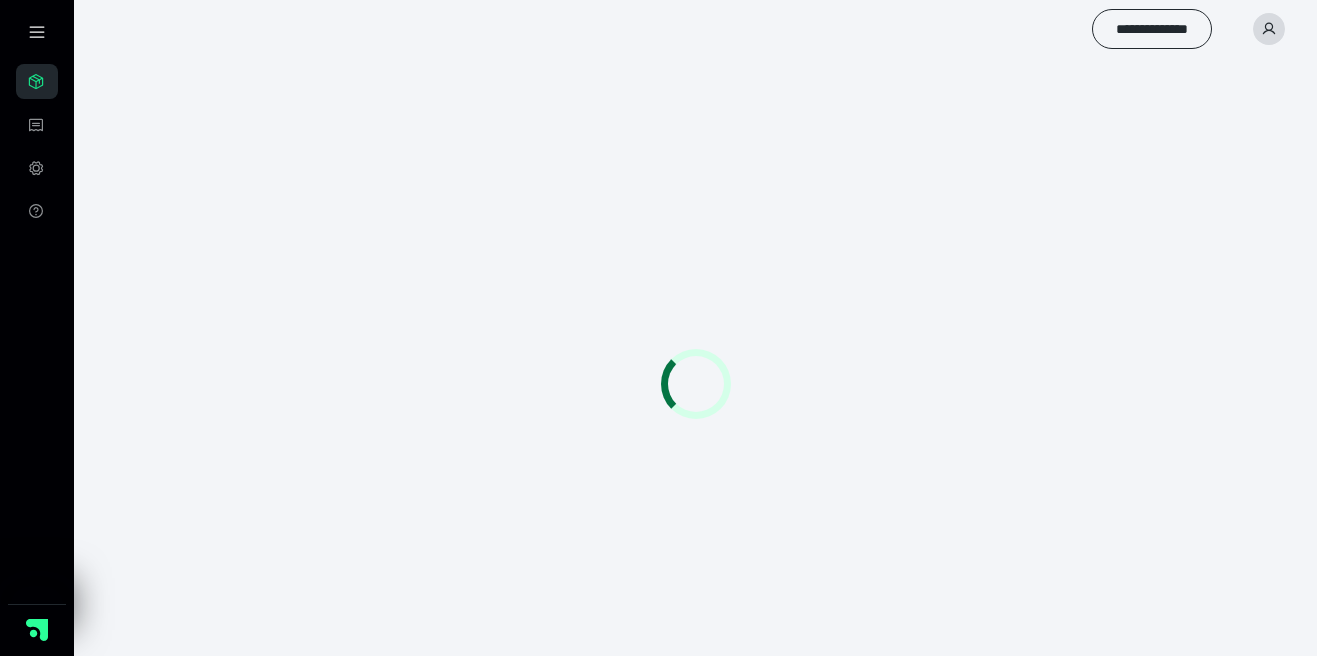 scroll, scrollTop: 0, scrollLeft: 0, axis: both 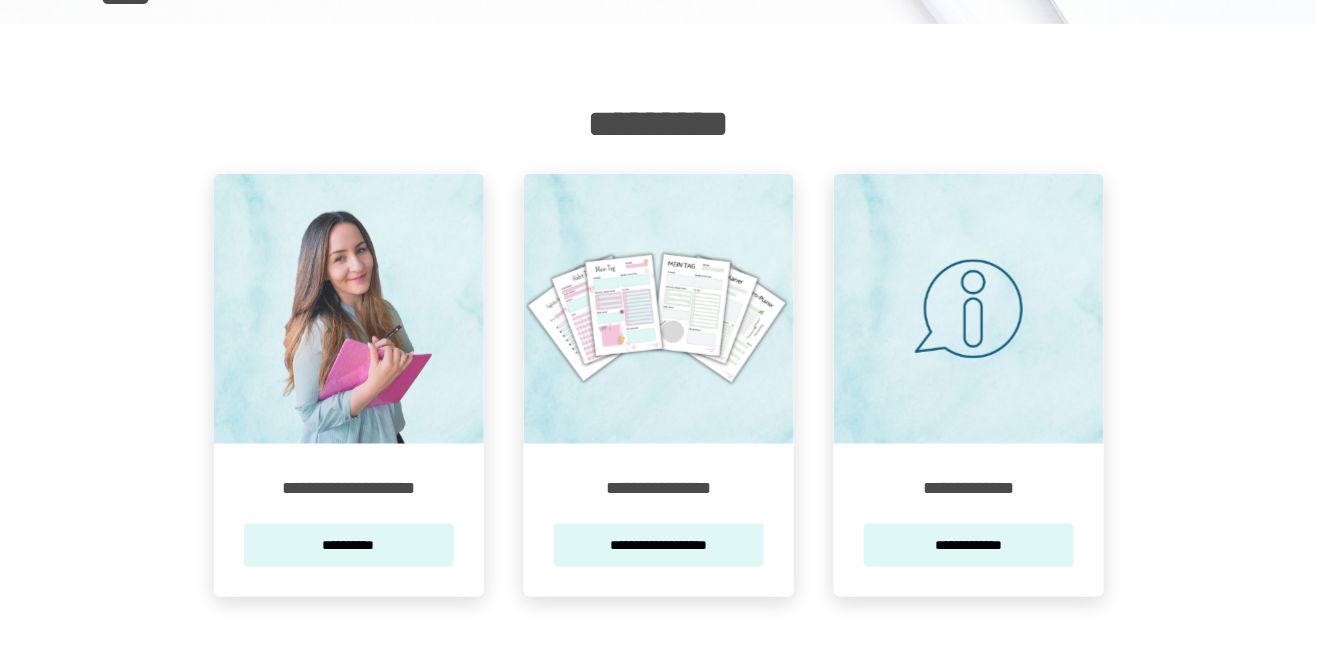 click on "**********" at bounding box center (659, 545) 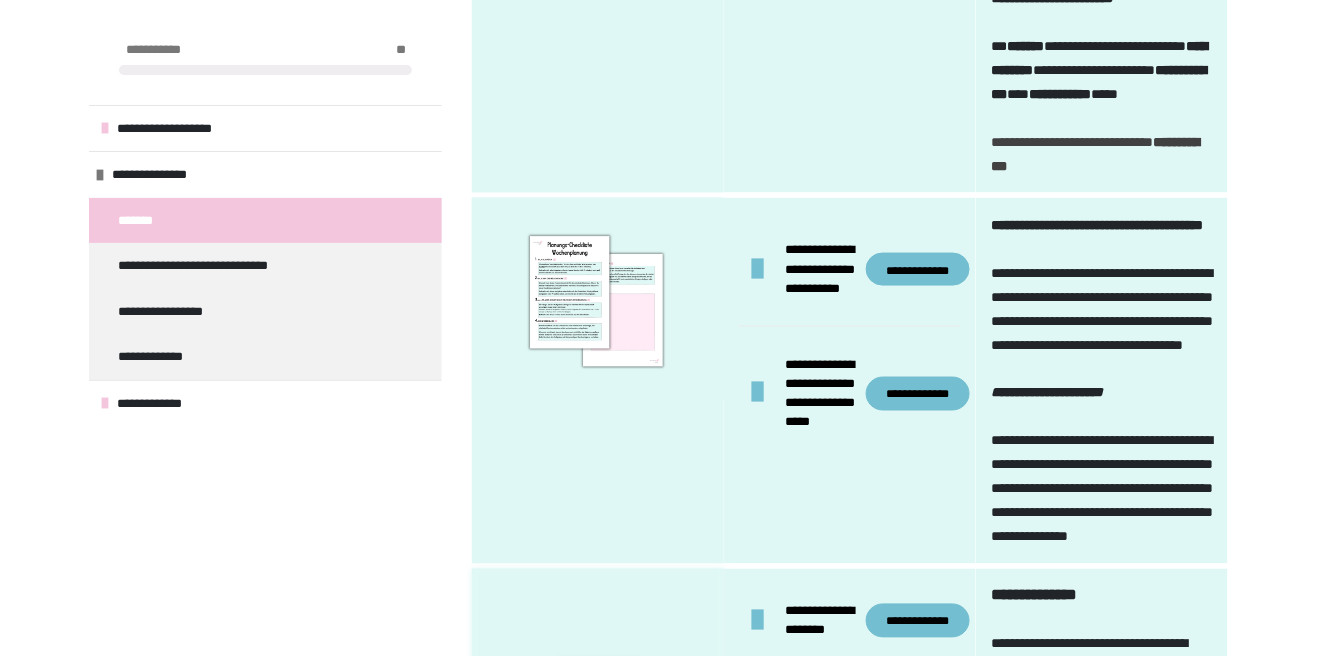 scroll, scrollTop: 2664, scrollLeft: 0, axis: vertical 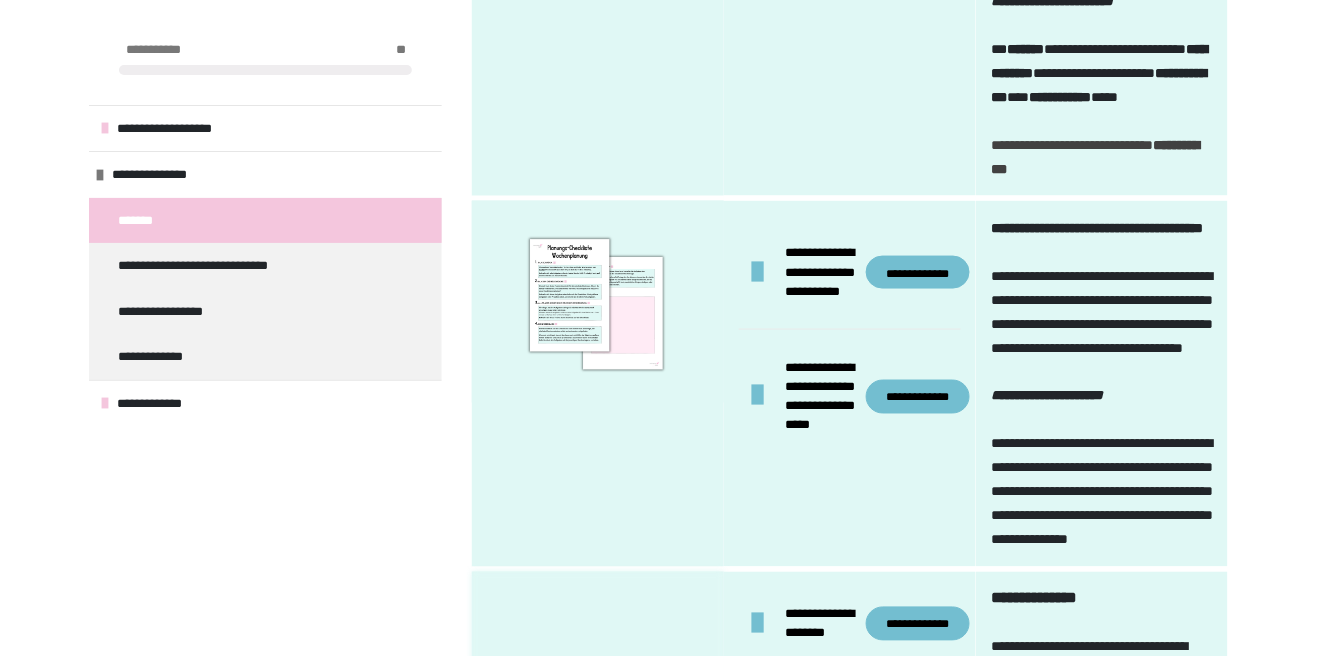 click at bounding box center [757, -171] 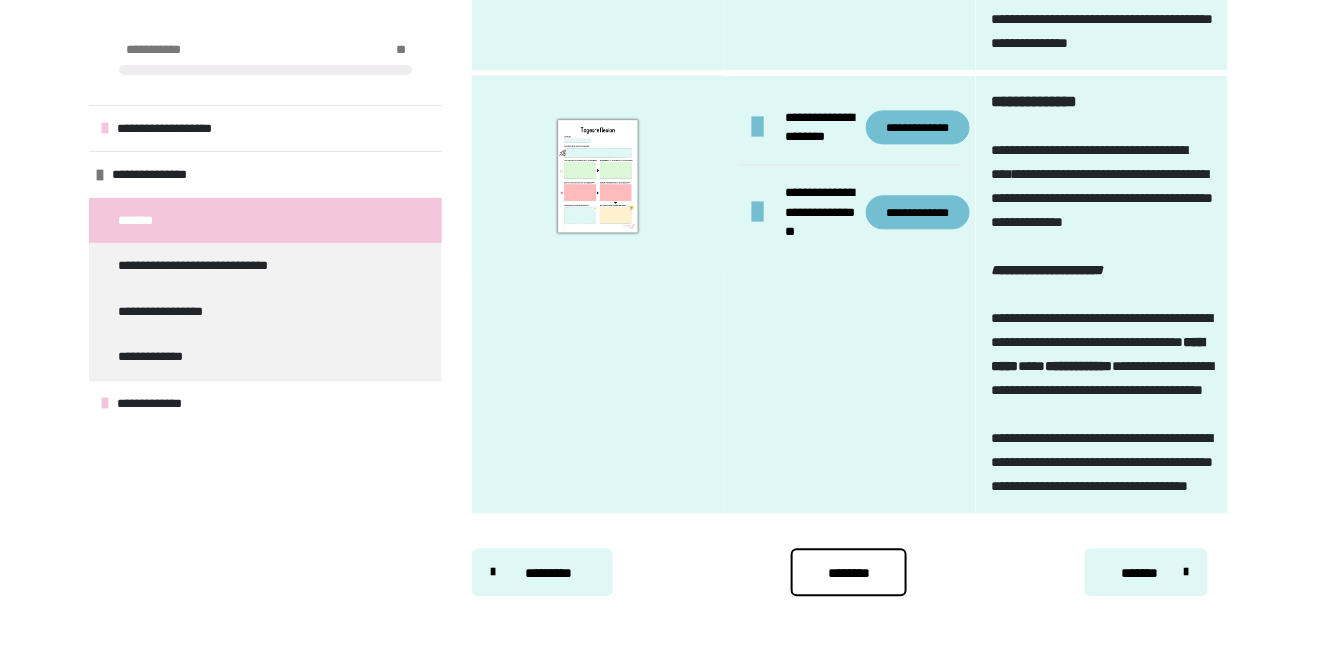 scroll, scrollTop: 3712, scrollLeft: 0, axis: vertical 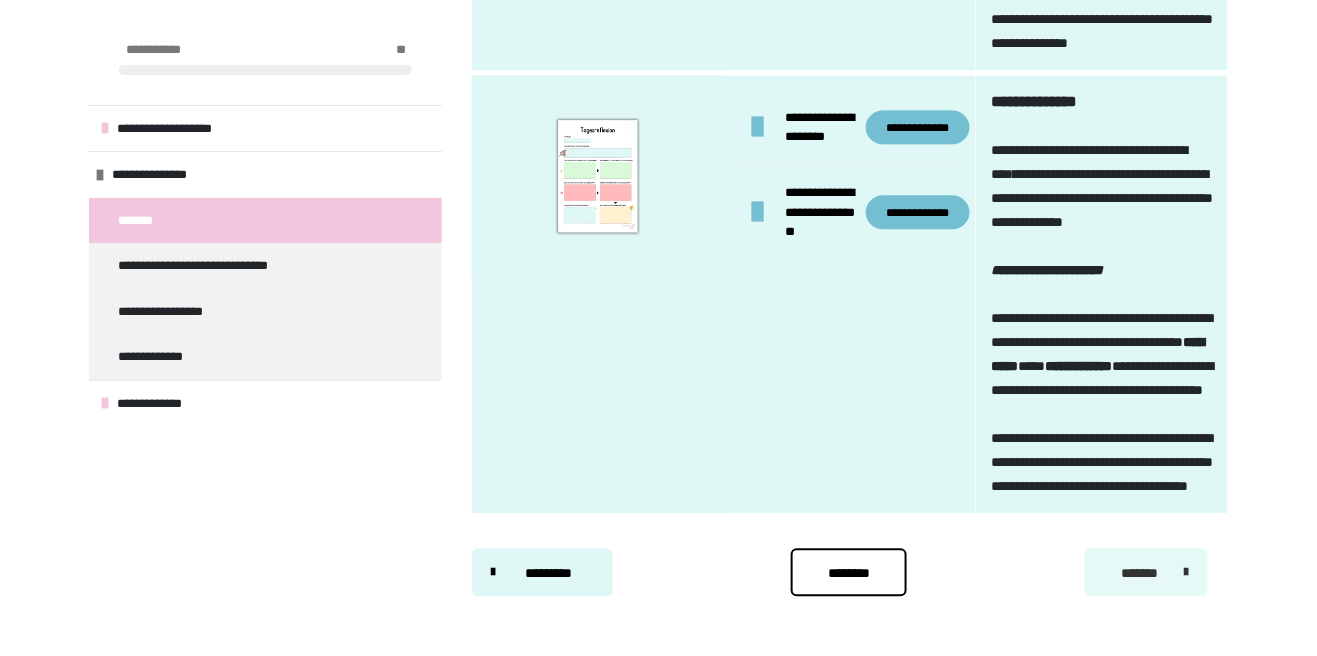 click on "*******" at bounding box center [1139, 573] 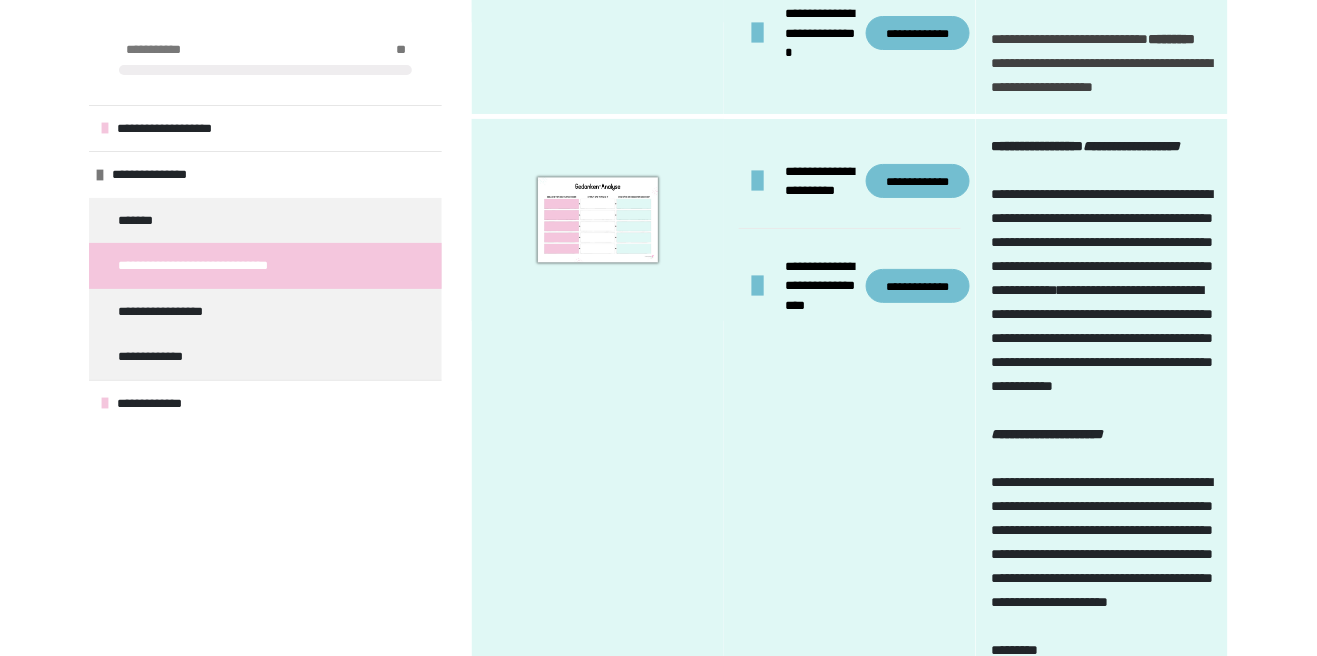 scroll, scrollTop: 2003, scrollLeft: 0, axis: vertical 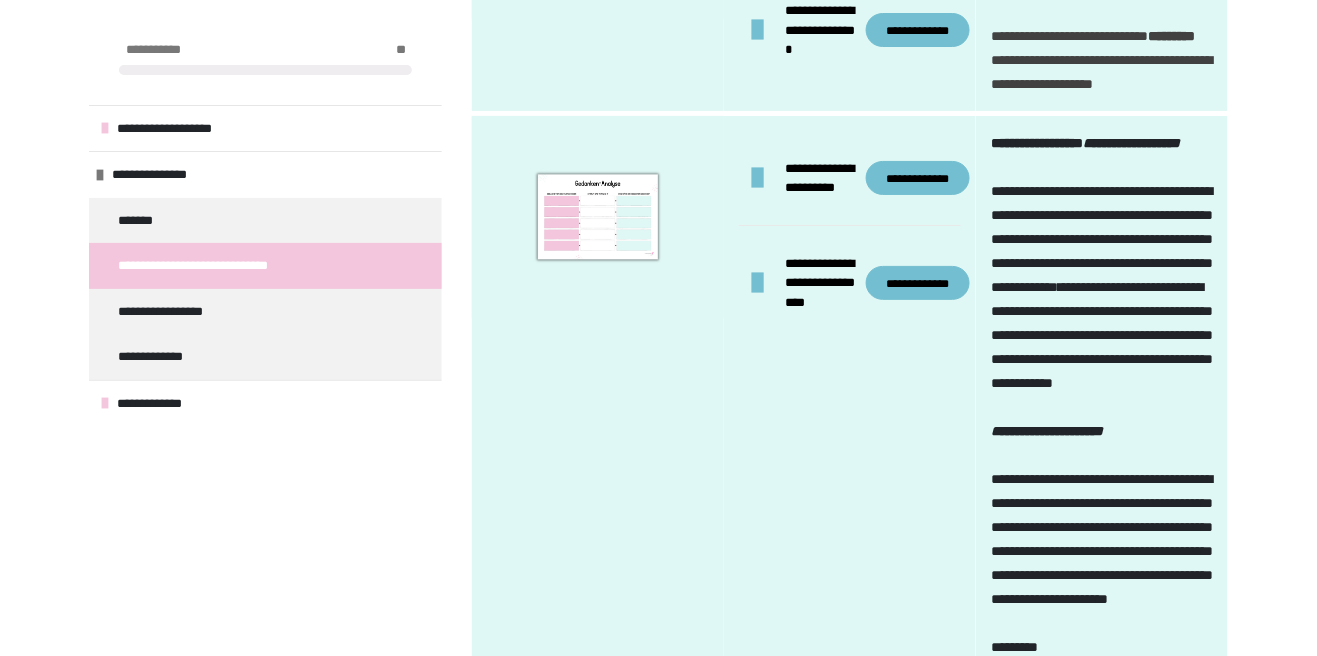 click on "**********" at bounding box center (918, -130) 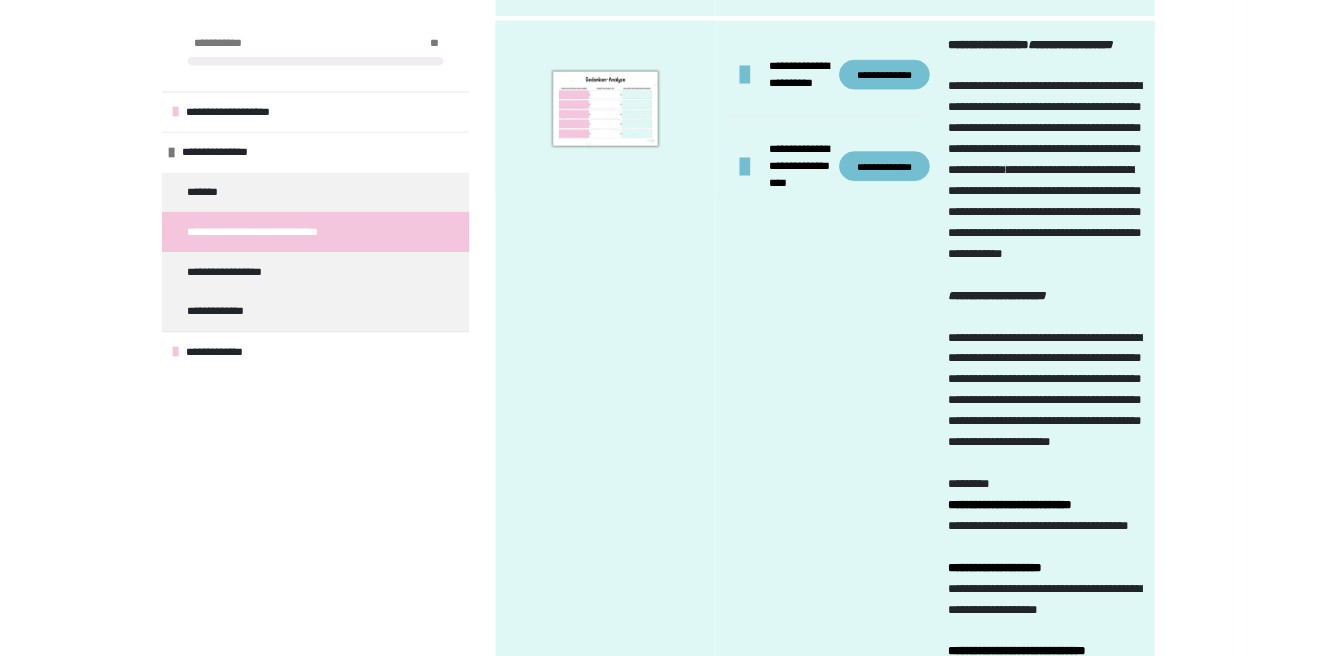 scroll, scrollTop: 2099, scrollLeft: 0, axis: vertical 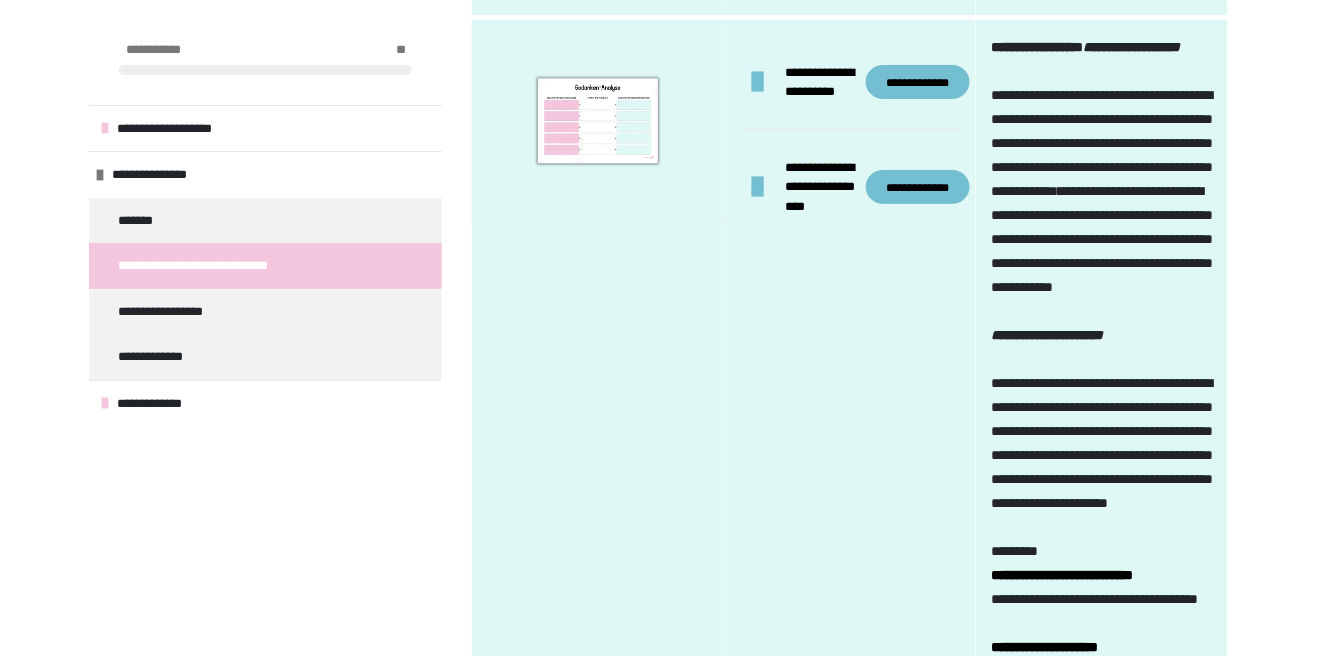 click on "**********" at bounding box center [918, -151] 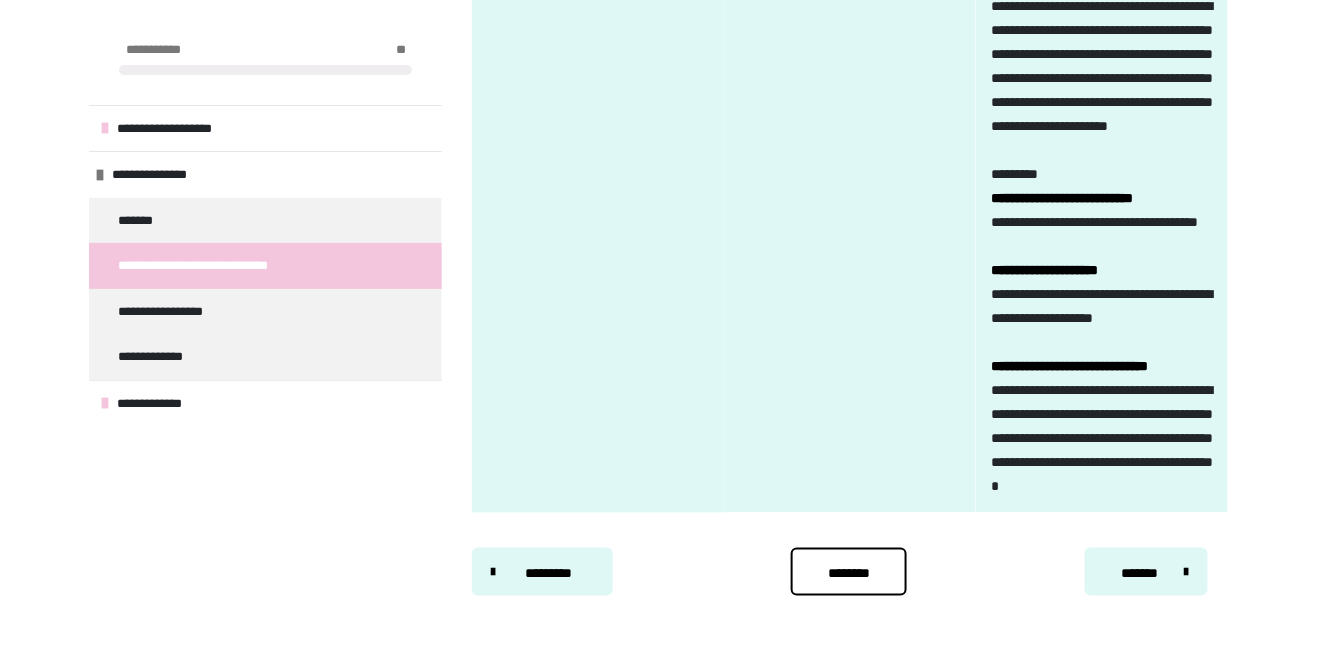 scroll, scrollTop: 3248, scrollLeft: 0, axis: vertical 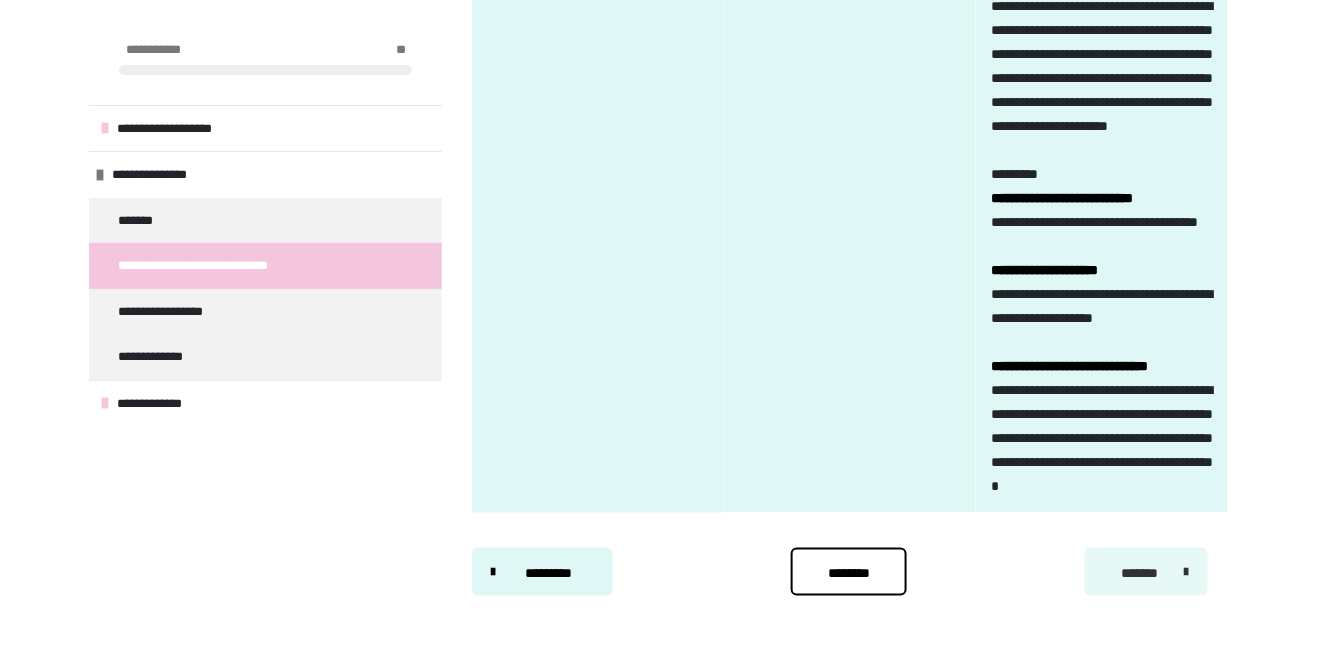 click on "*******" at bounding box center (1146, 572) 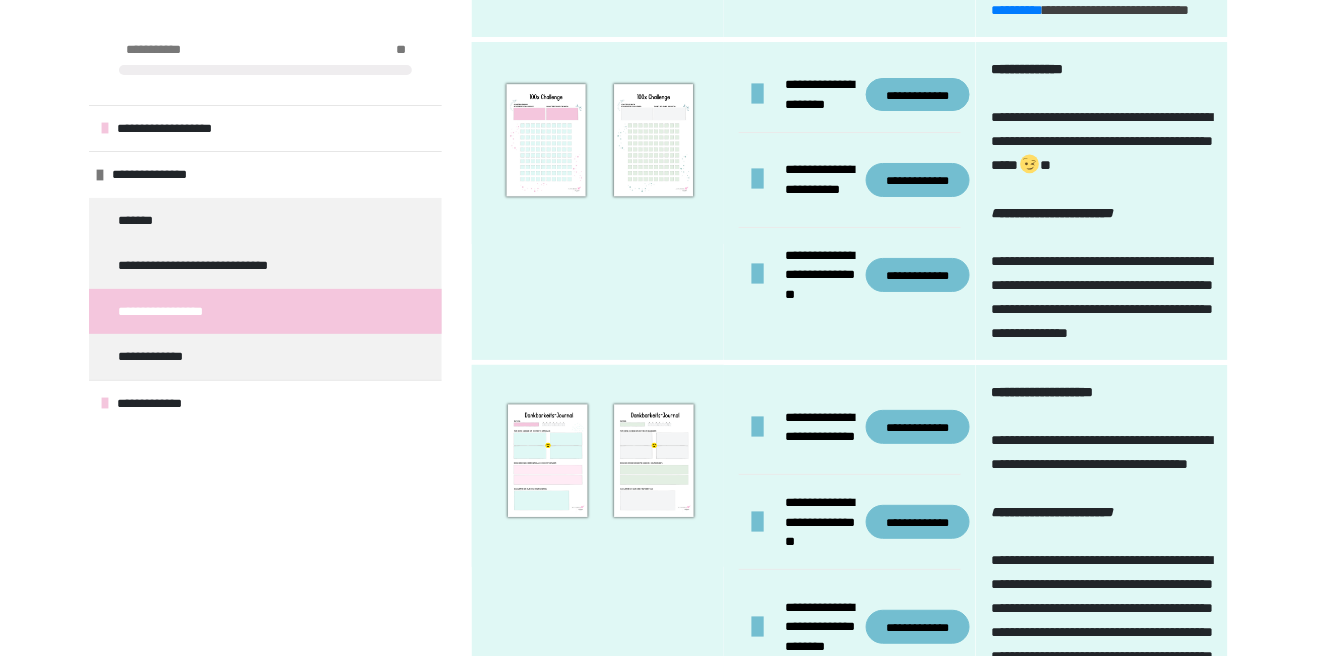scroll, scrollTop: 1914, scrollLeft: 0, axis: vertical 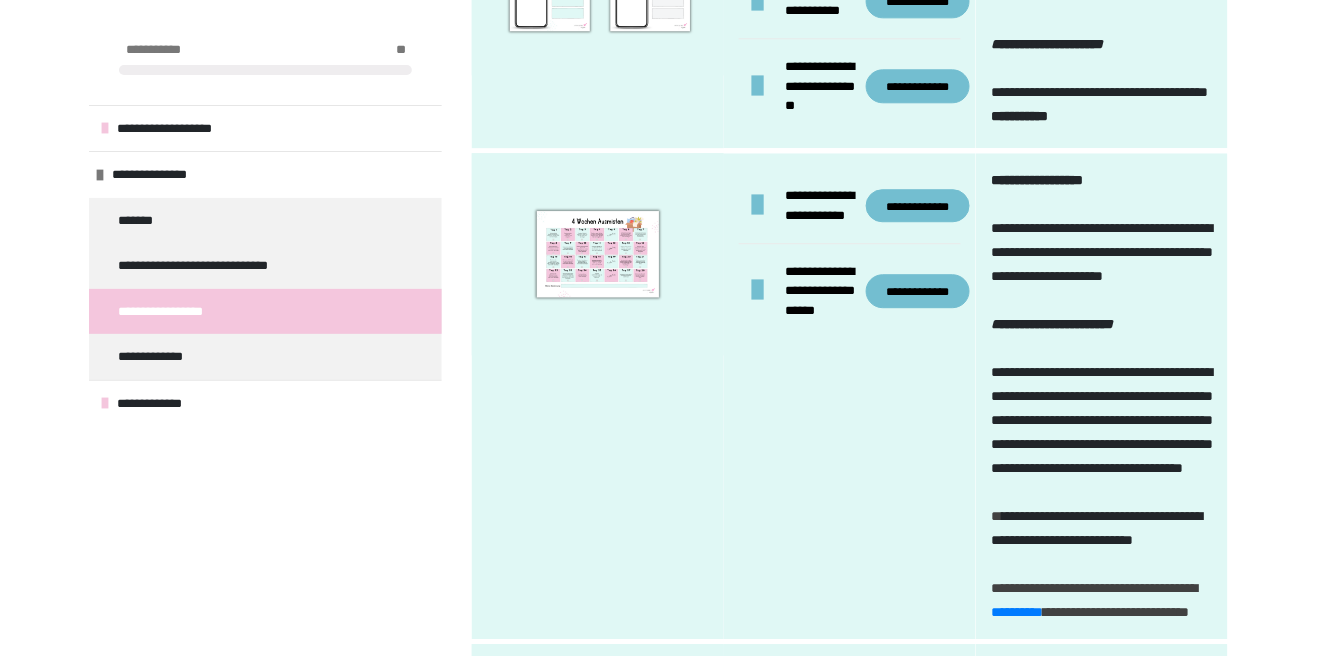 click on "**********" at bounding box center (918, 206) 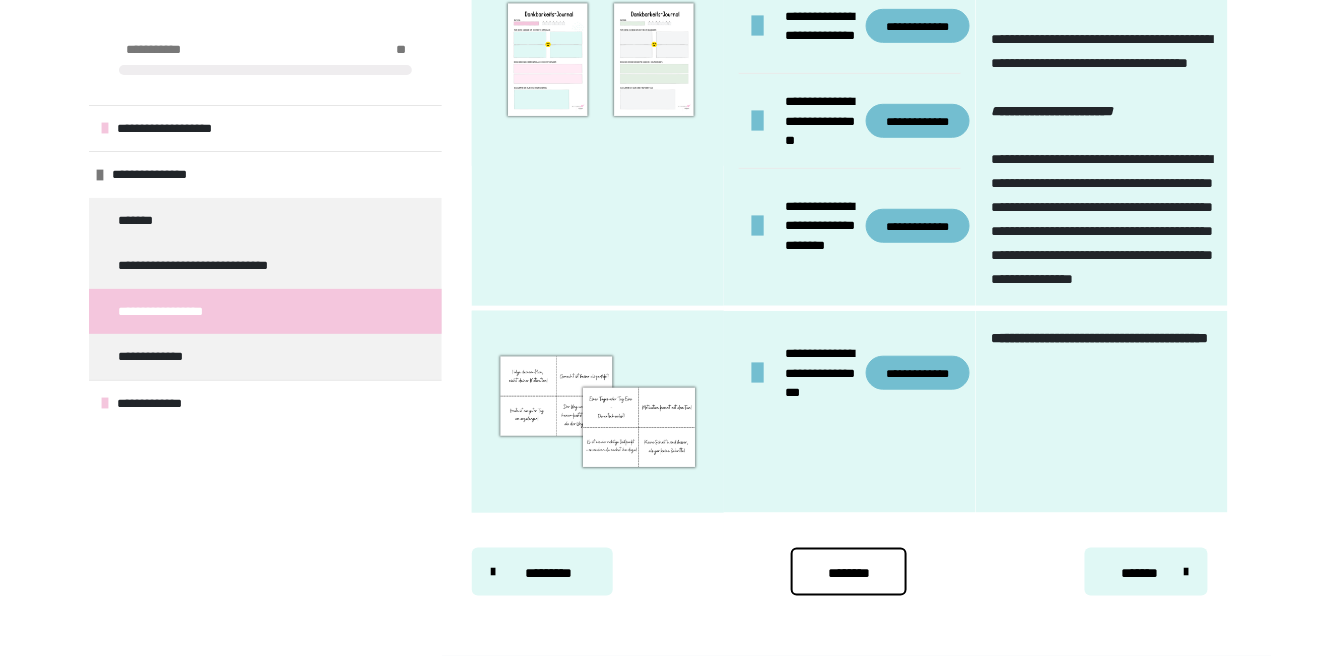 scroll, scrollTop: 2789, scrollLeft: 0, axis: vertical 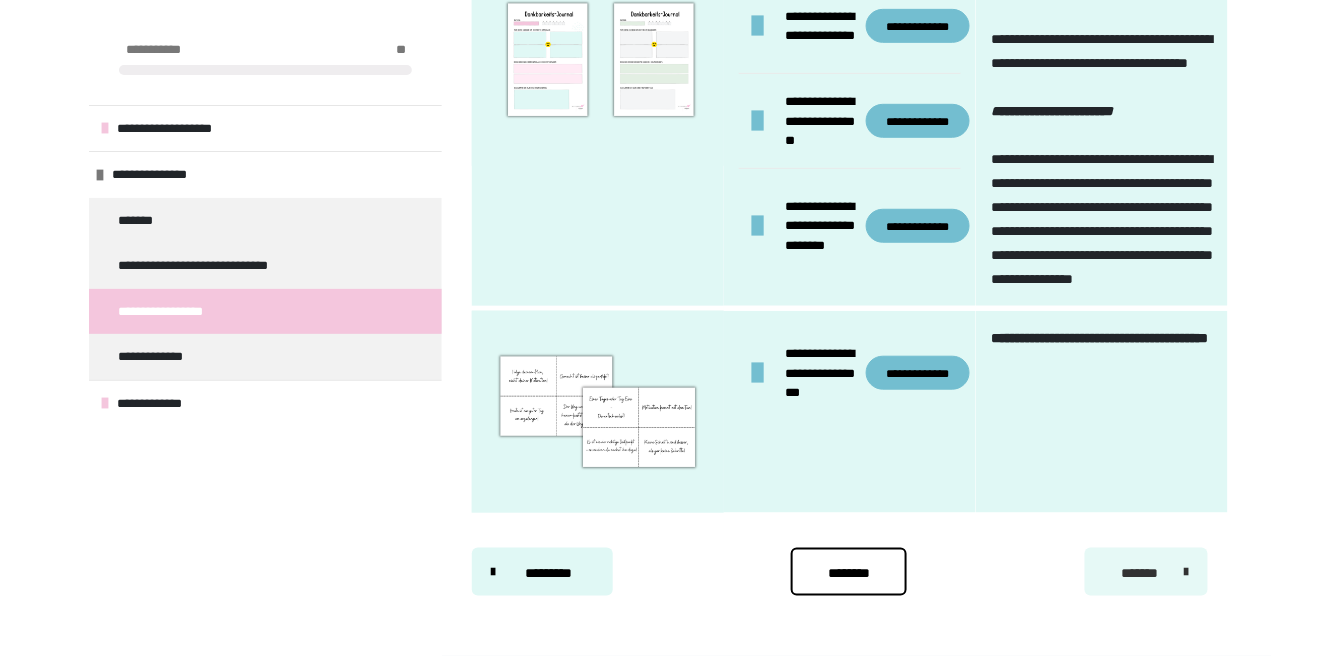 click on "*******" at bounding box center (1139, 573) 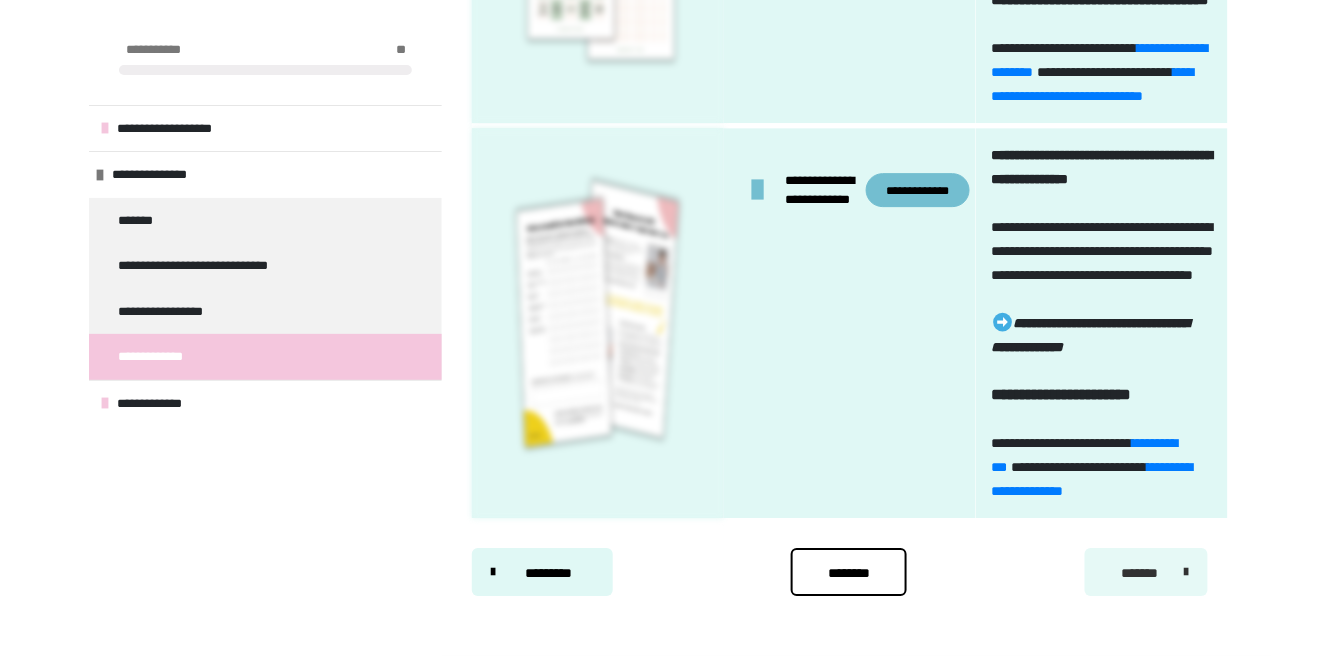 scroll, scrollTop: 2171, scrollLeft: 0, axis: vertical 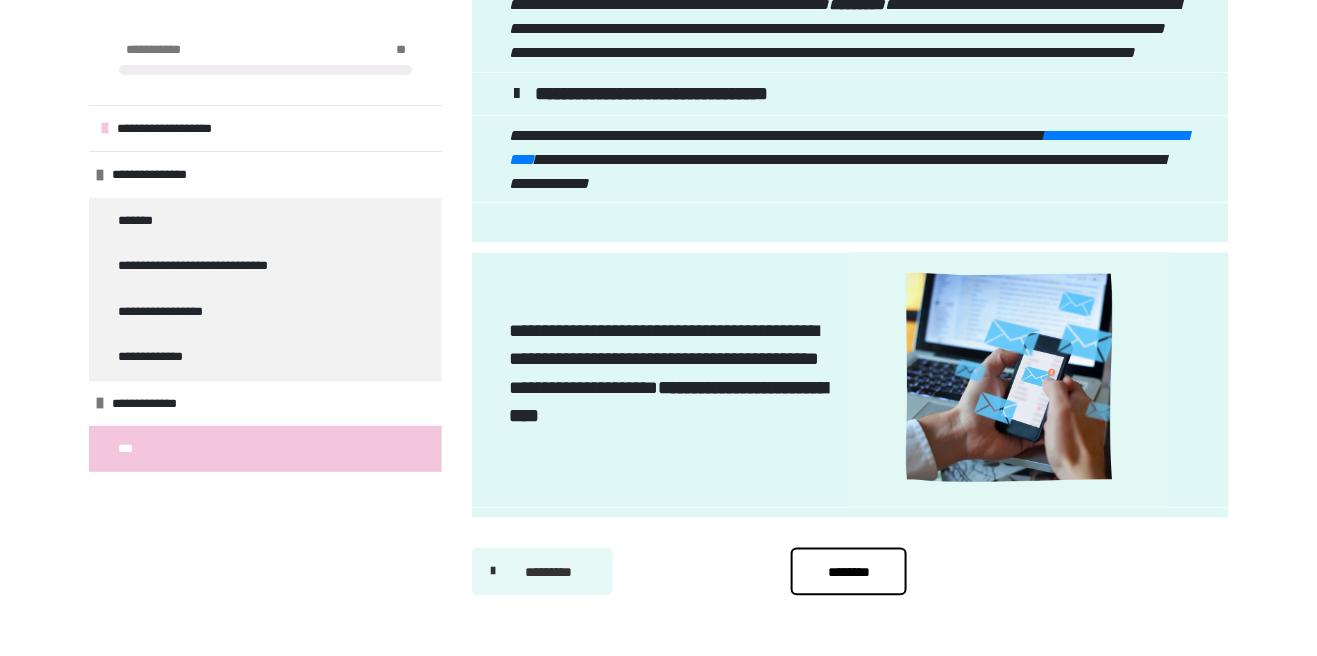 click on "*********" at bounding box center [549, 573] 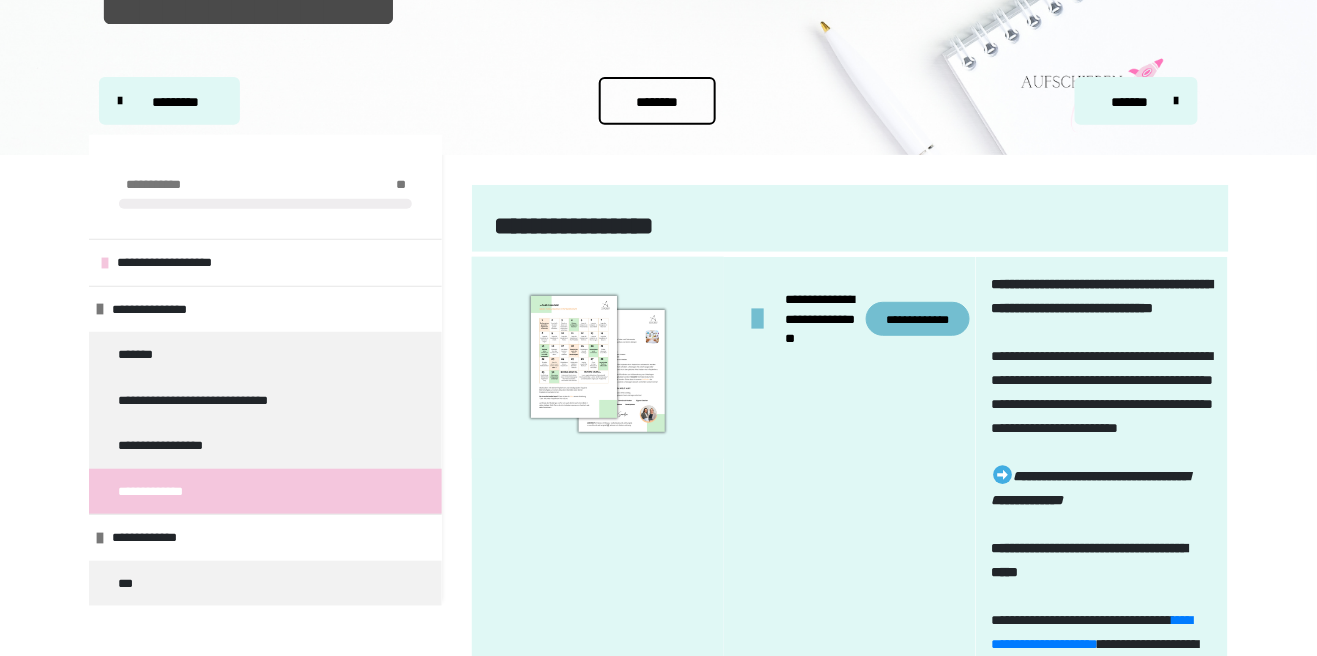 scroll, scrollTop: 138, scrollLeft: 0, axis: vertical 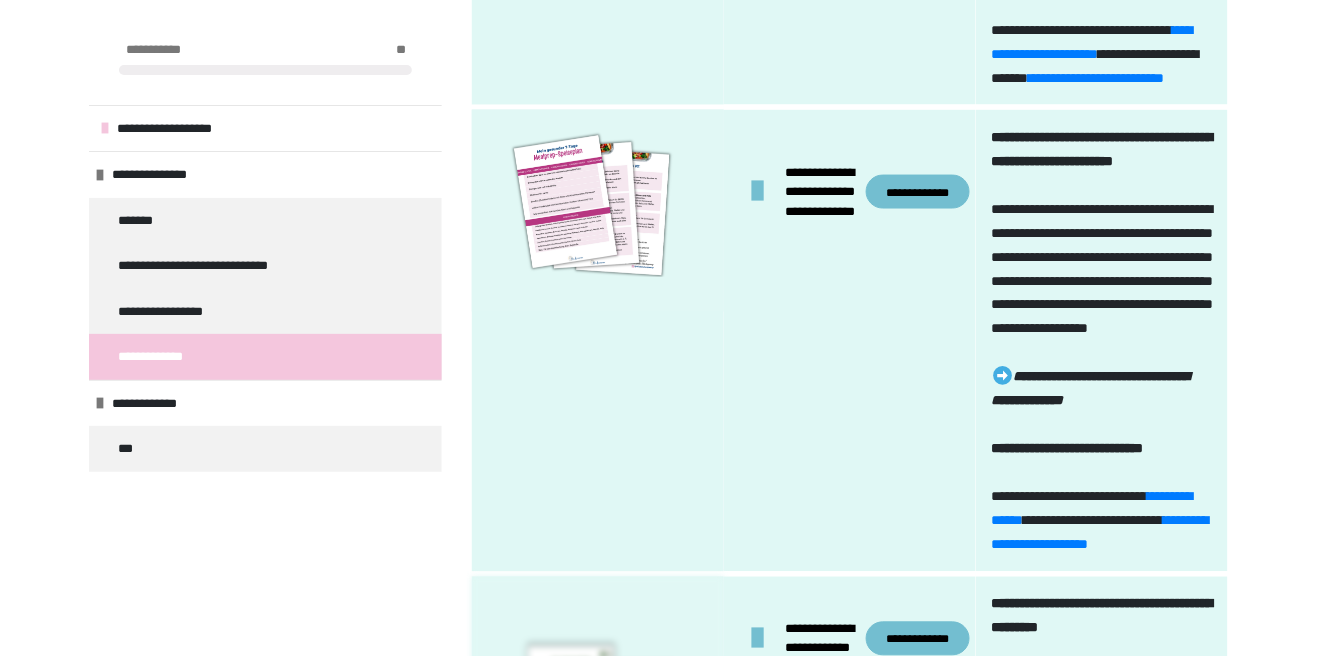 click on "**********" at bounding box center [918, 192] 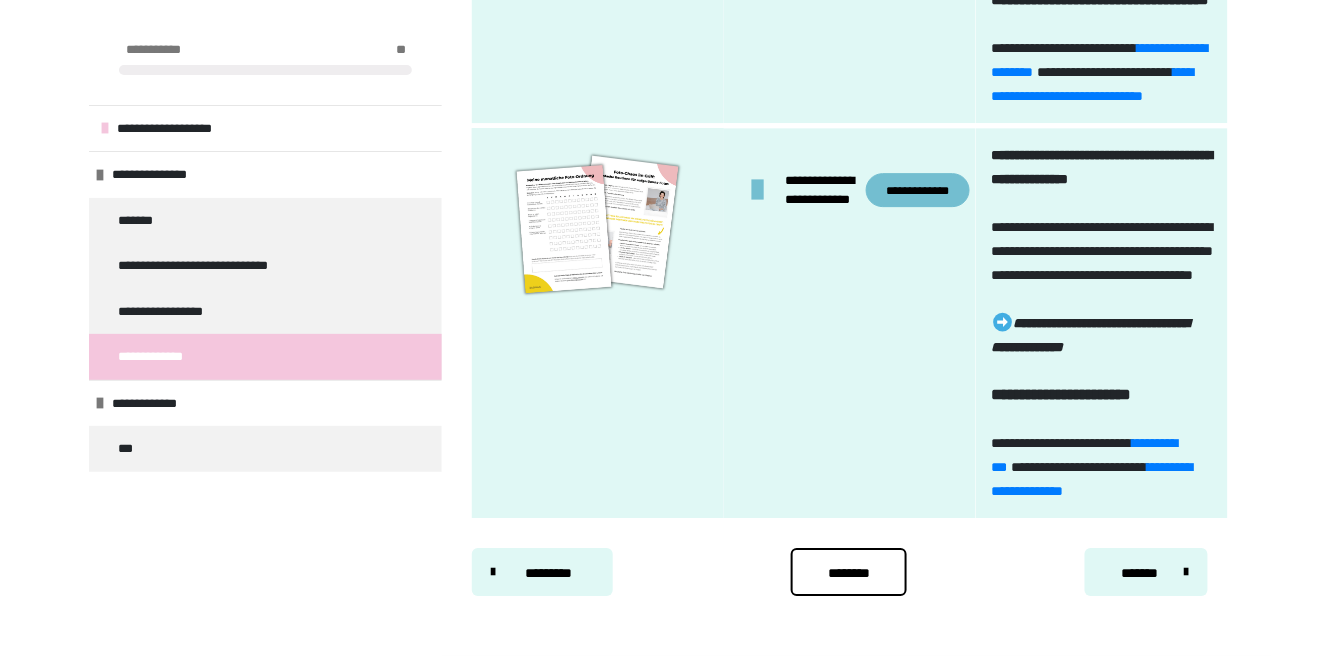 scroll, scrollTop: 2171, scrollLeft: 0, axis: vertical 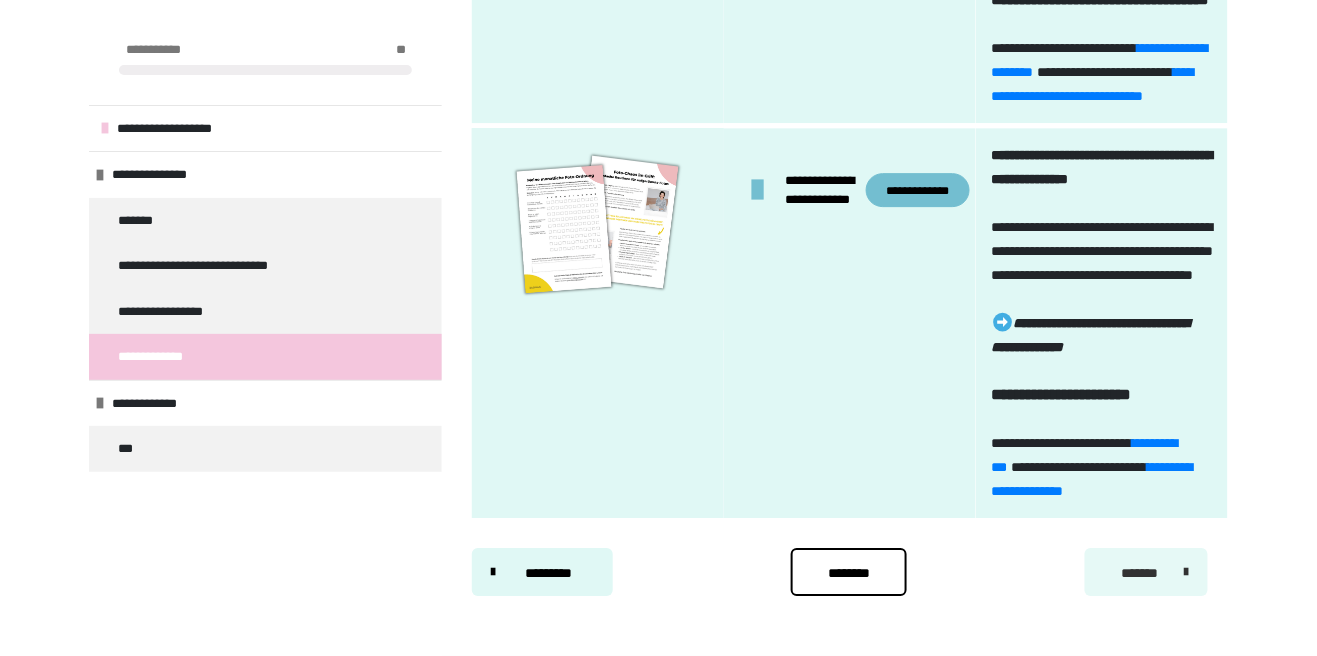 click on "*******" at bounding box center (1146, 572) 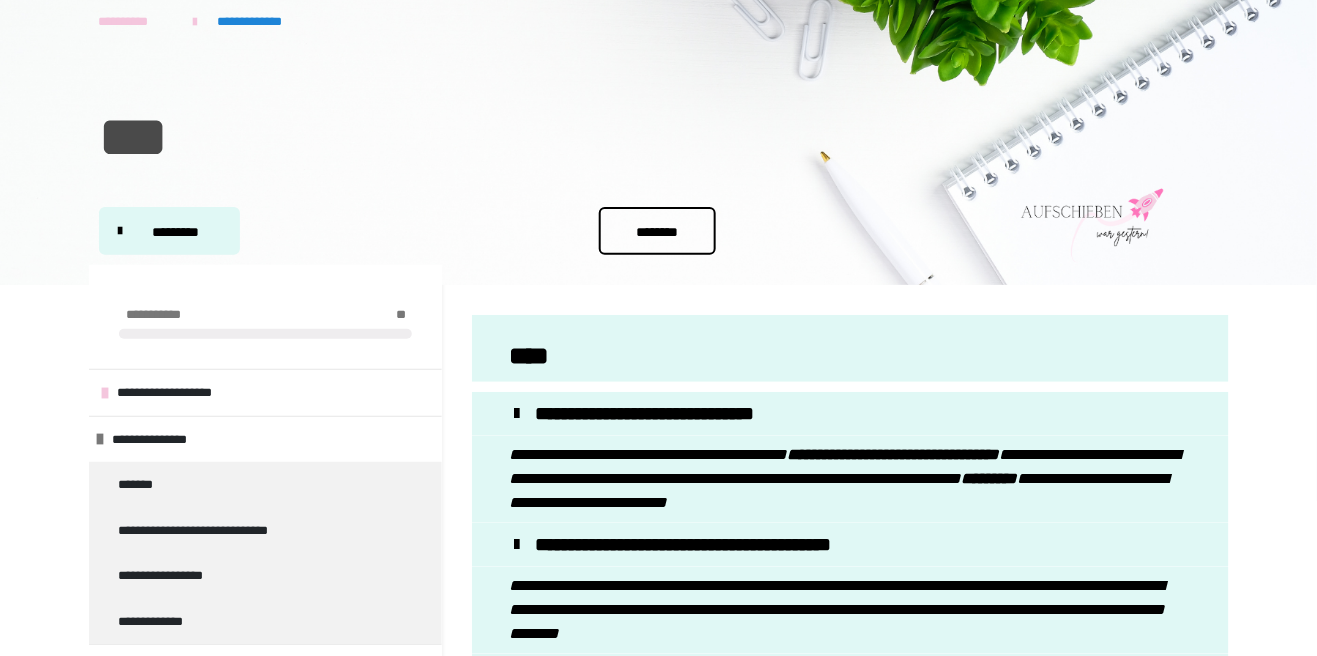 scroll, scrollTop: 0, scrollLeft: 0, axis: both 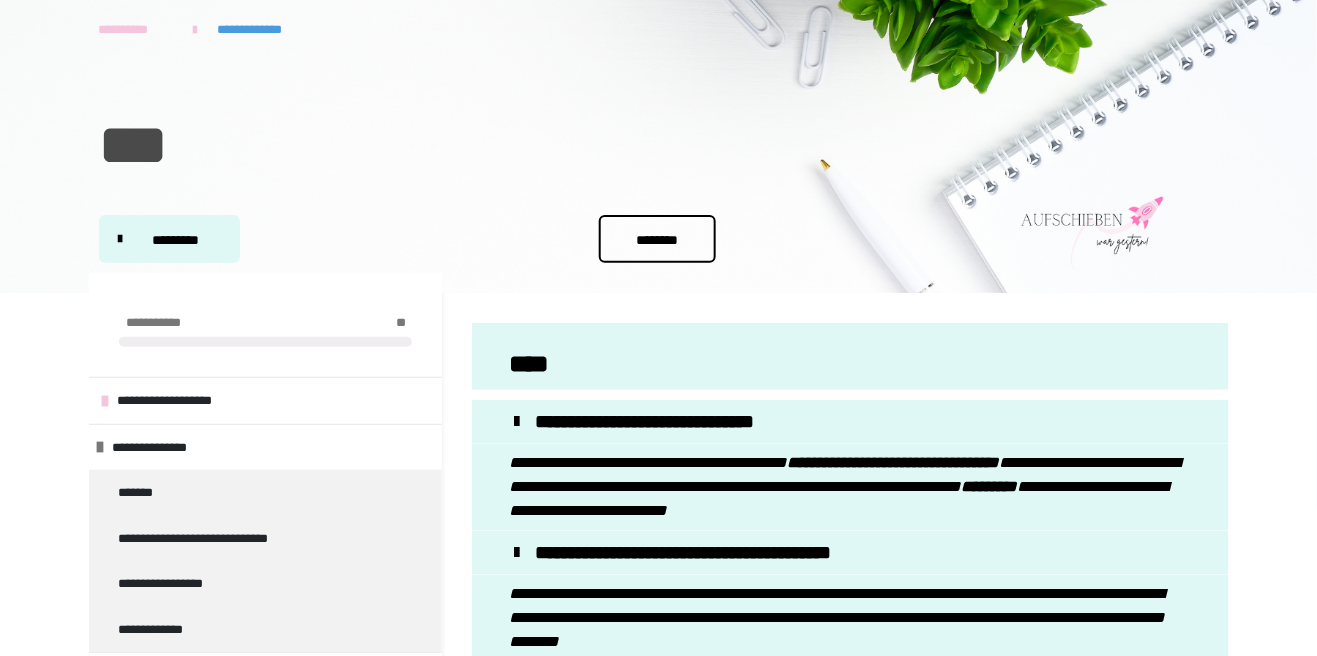 click on "**********" at bounding box center (262, 30) 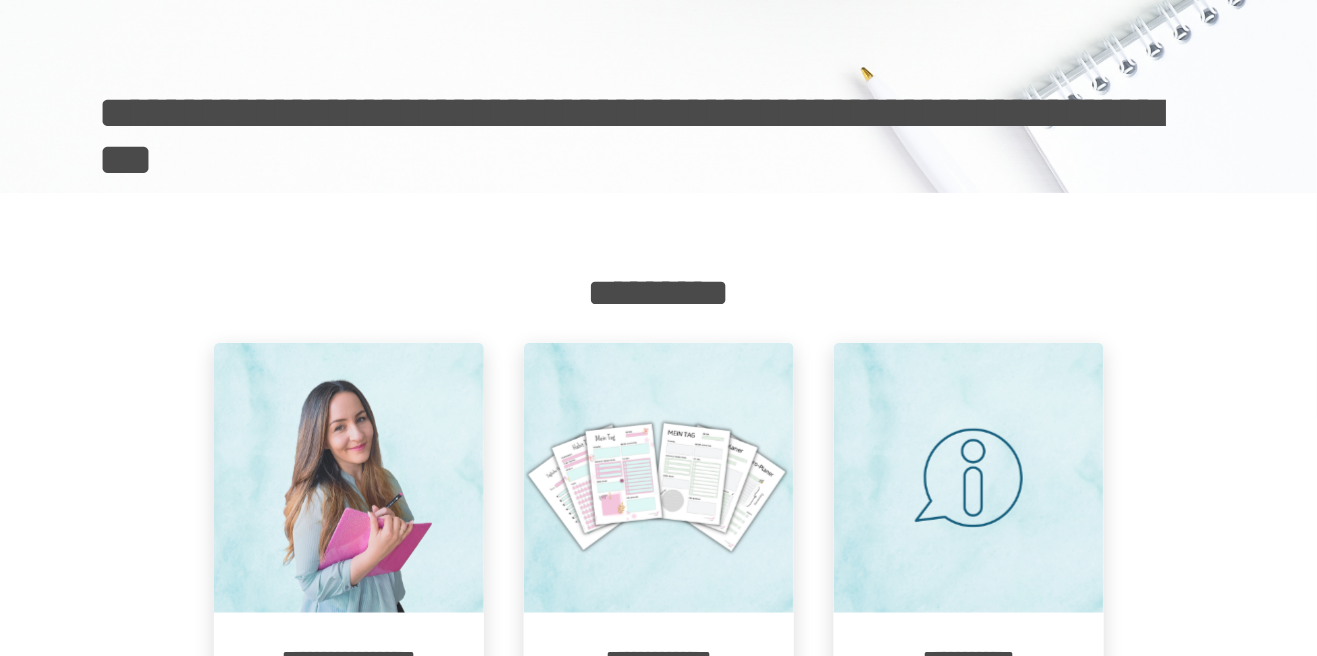 scroll, scrollTop: 164, scrollLeft: 0, axis: vertical 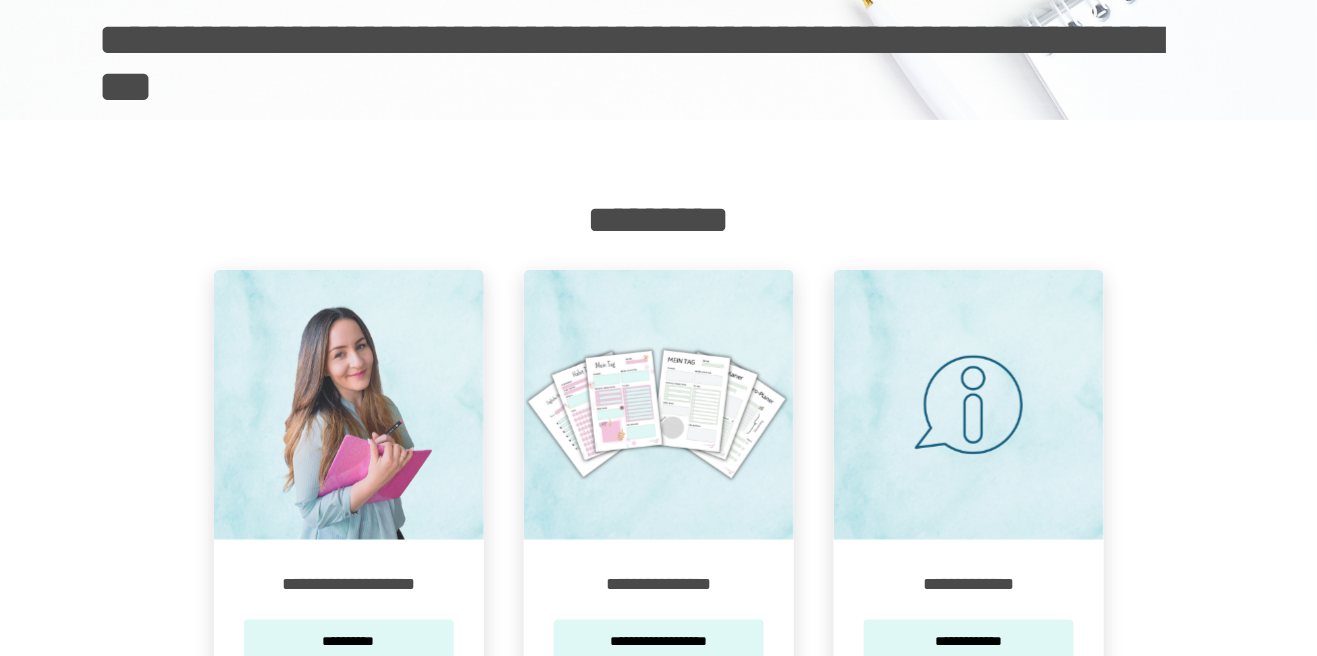 click on "**********" at bounding box center [349, 616] 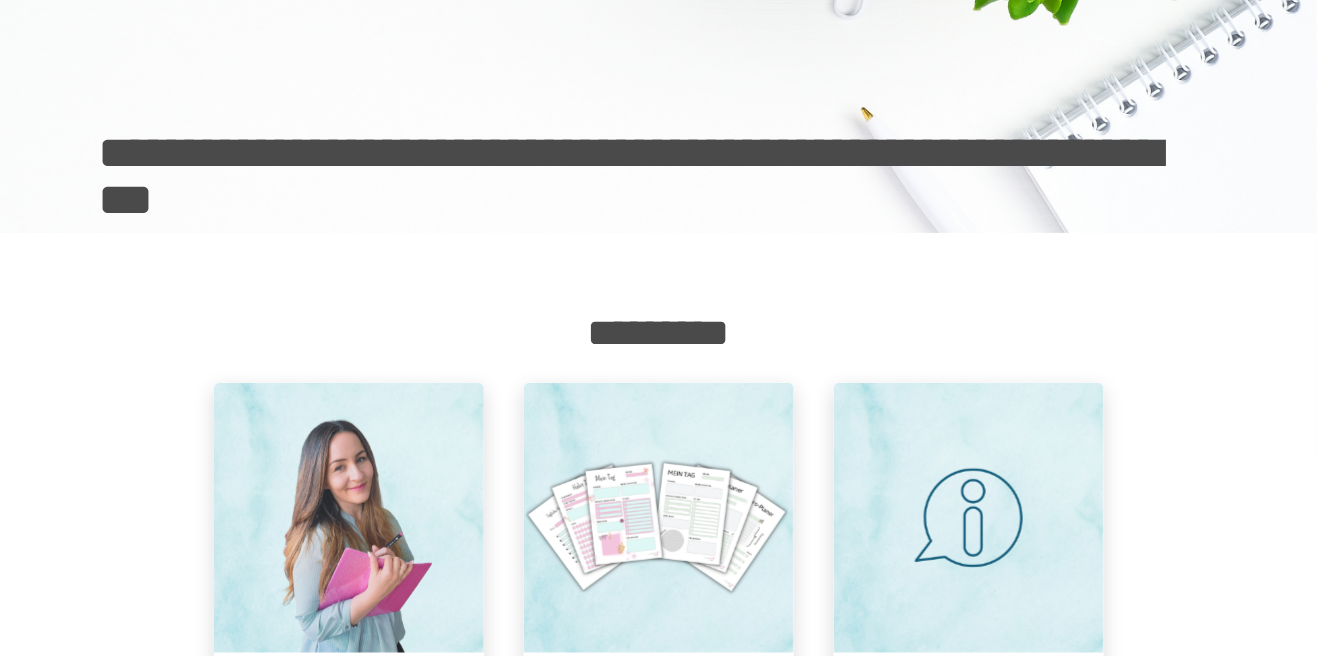 scroll, scrollTop: 0, scrollLeft: 0, axis: both 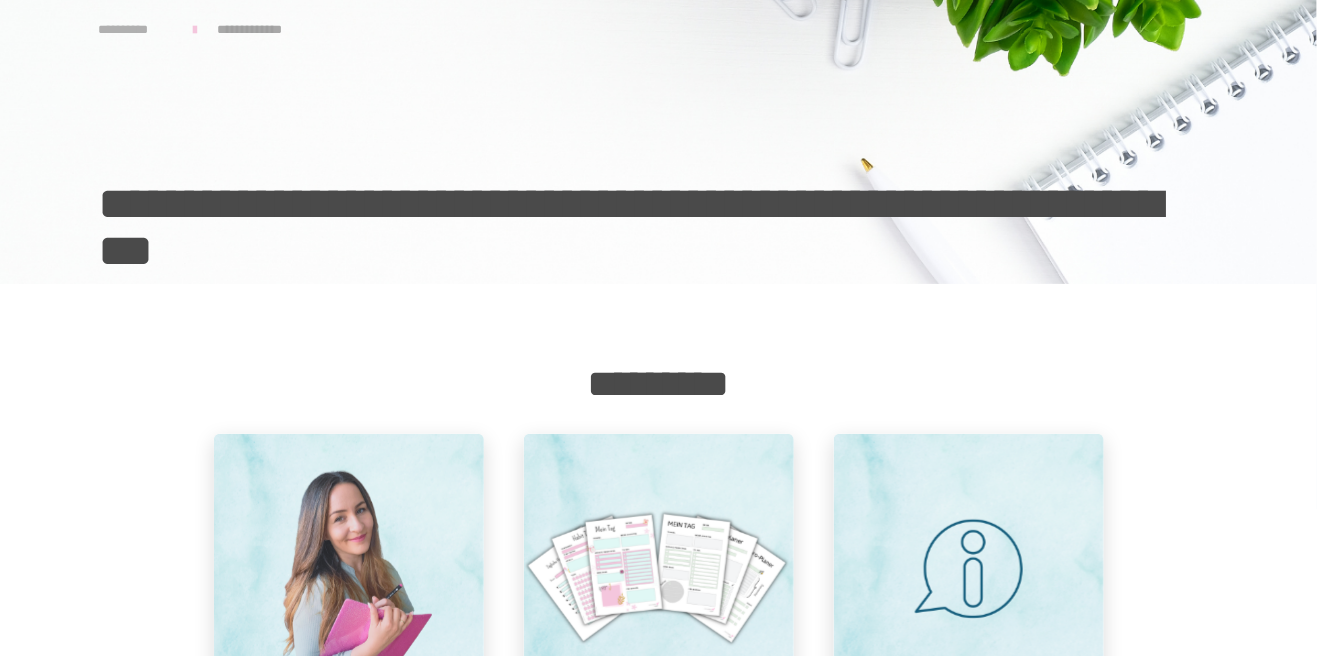 click on "**********" at bounding box center [136, 30] 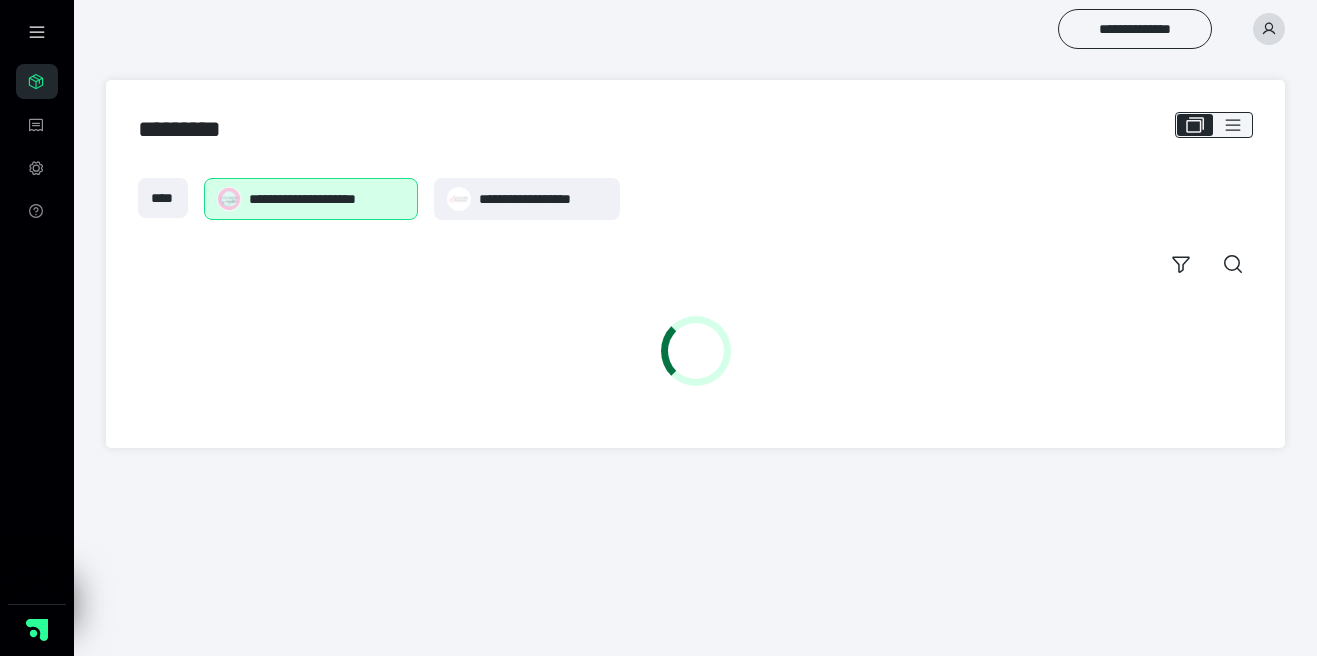 scroll, scrollTop: 0, scrollLeft: 0, axis: both 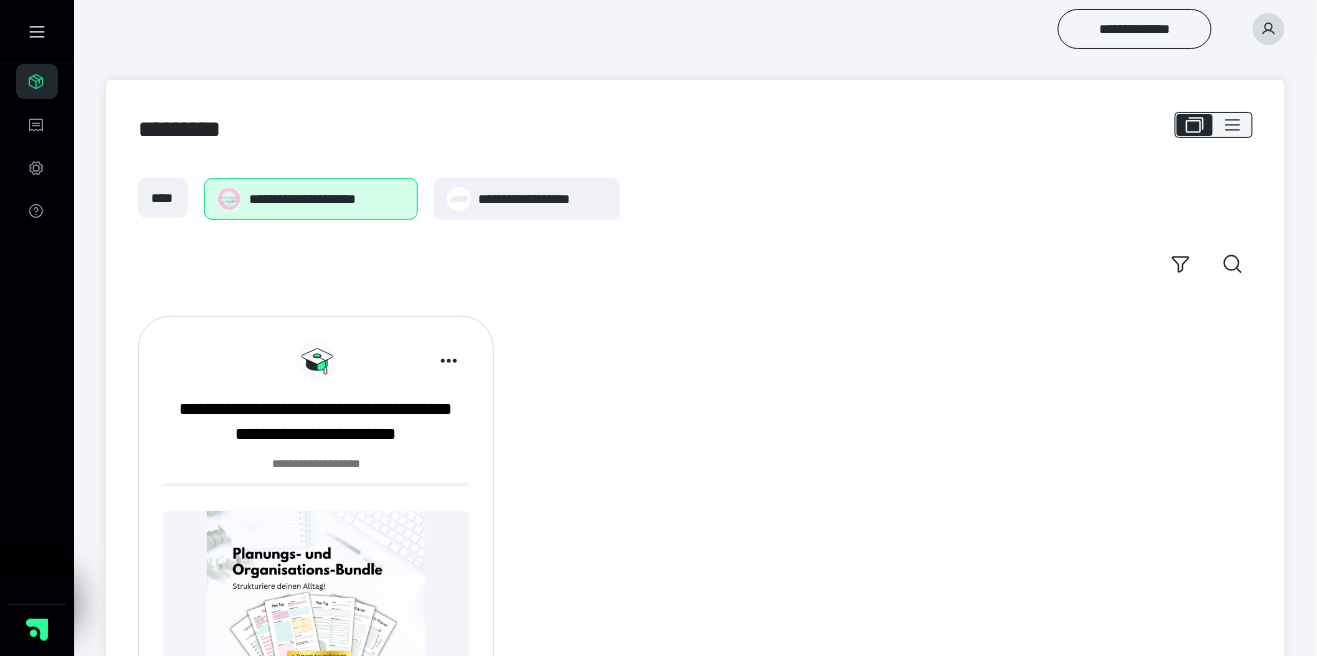 click on "****" at bounding box center [163, 199] 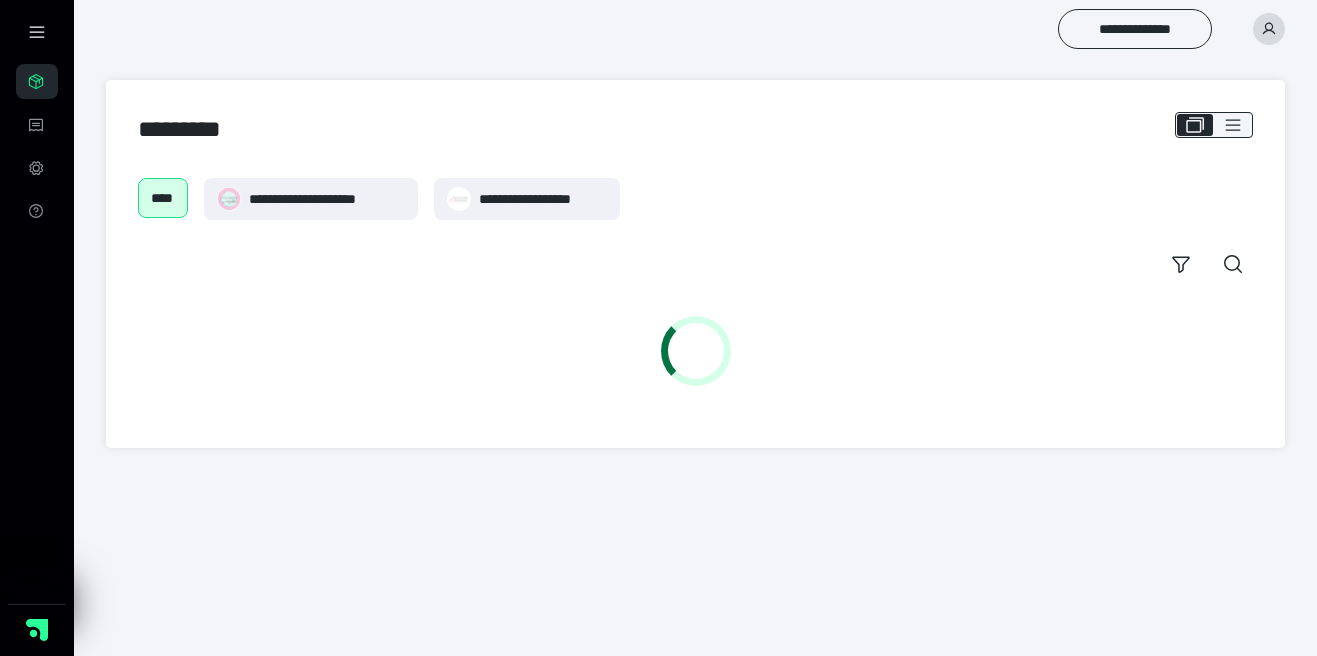 scroll, scrollTop: 0, scrollLeft: 0, axis: both 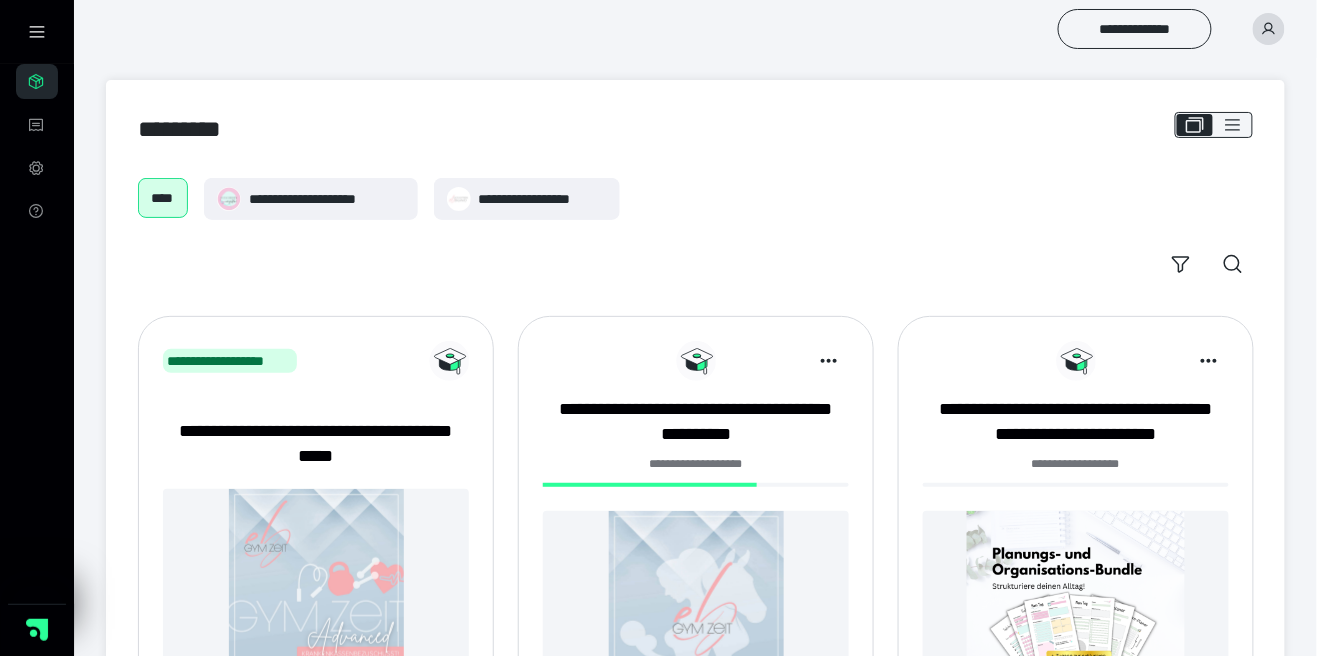 click 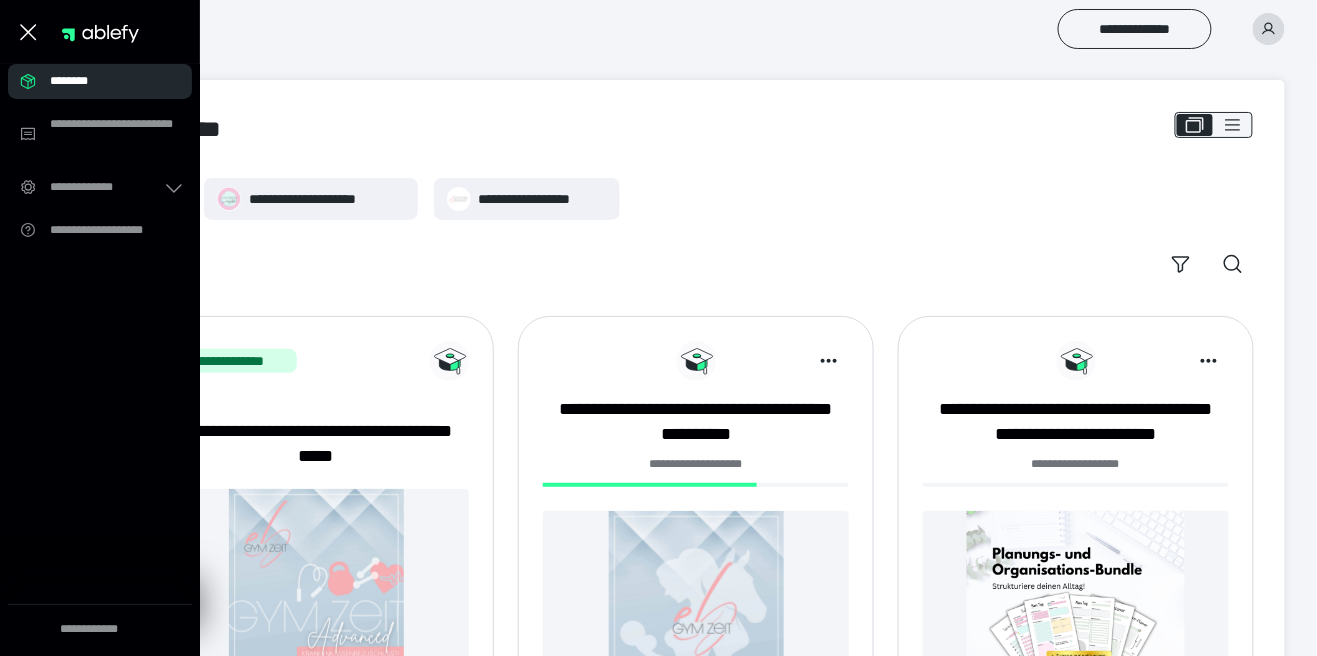 click on "*********" at bounding box center [695, 129] 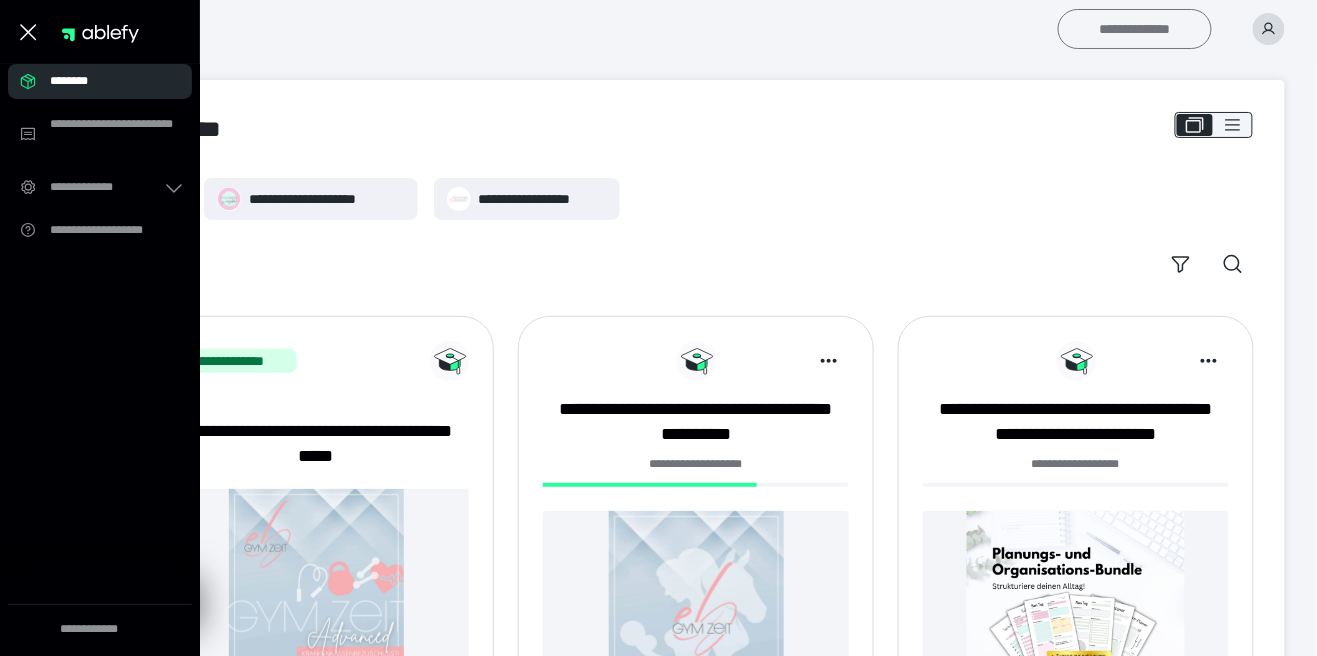 click on "**********" at bounding box center (1135, 29) 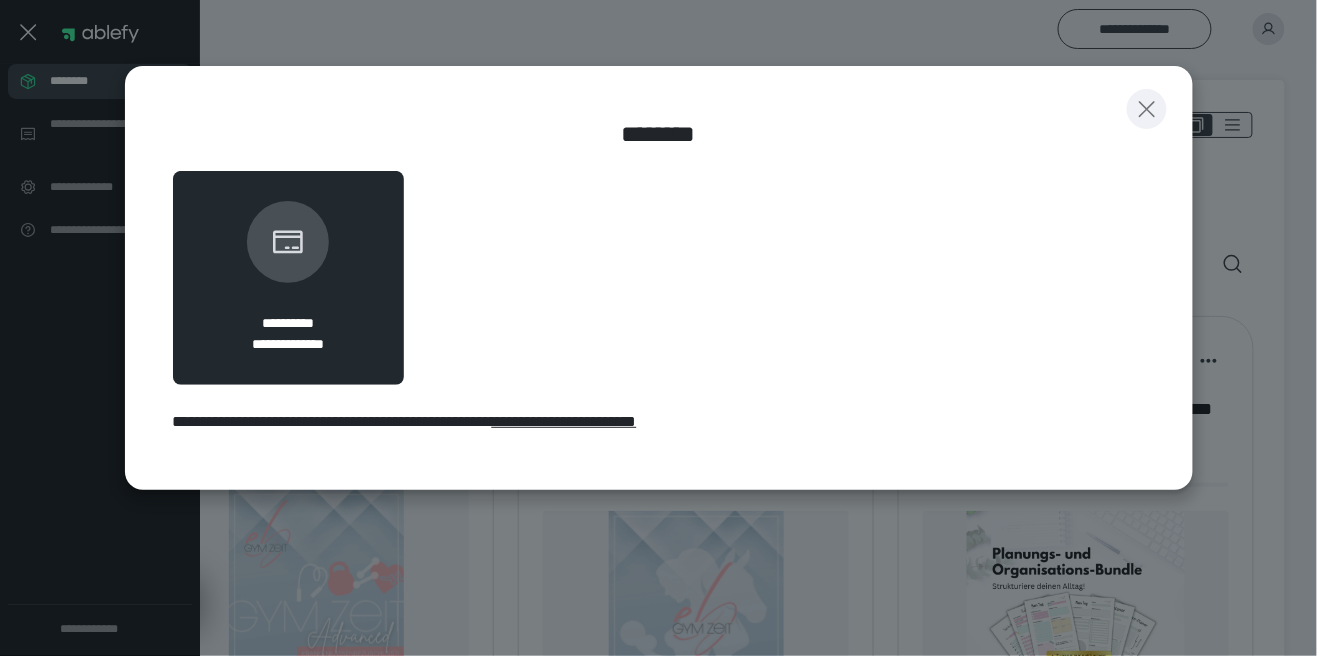 click 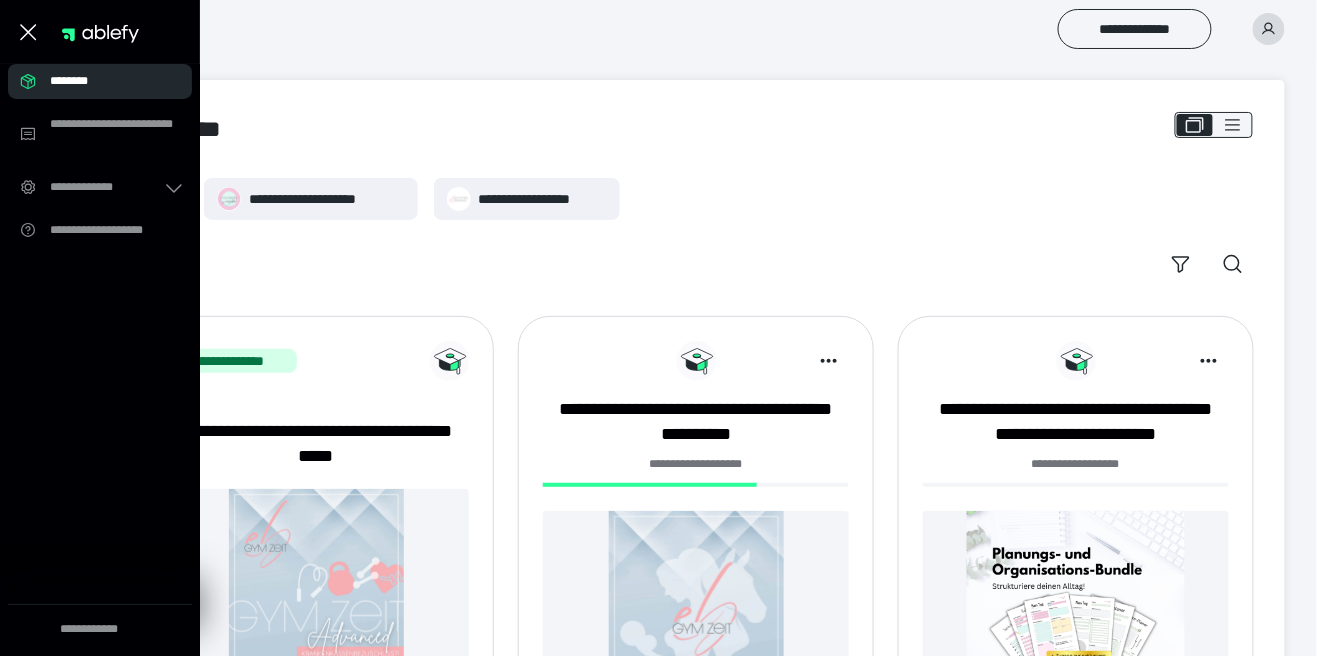 click on "**********" at bounding box center (695, 231) 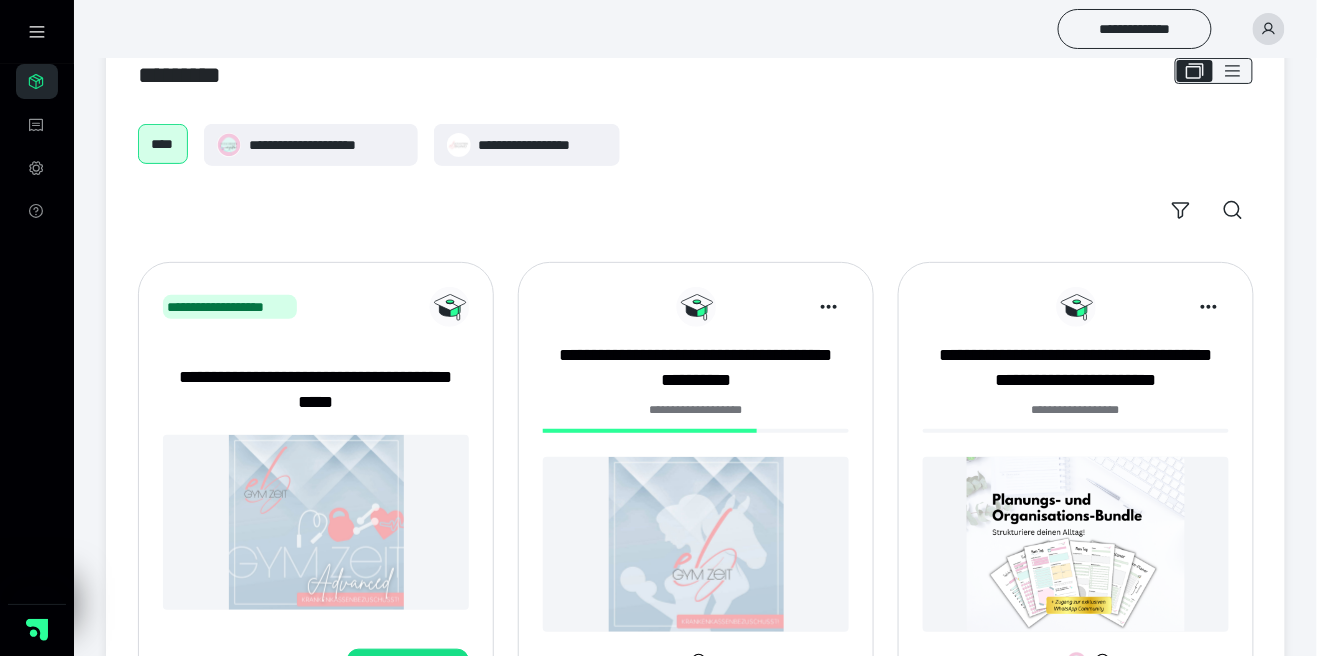 scroll, scrollTop: 0, scrollLeft: 0, axis: both 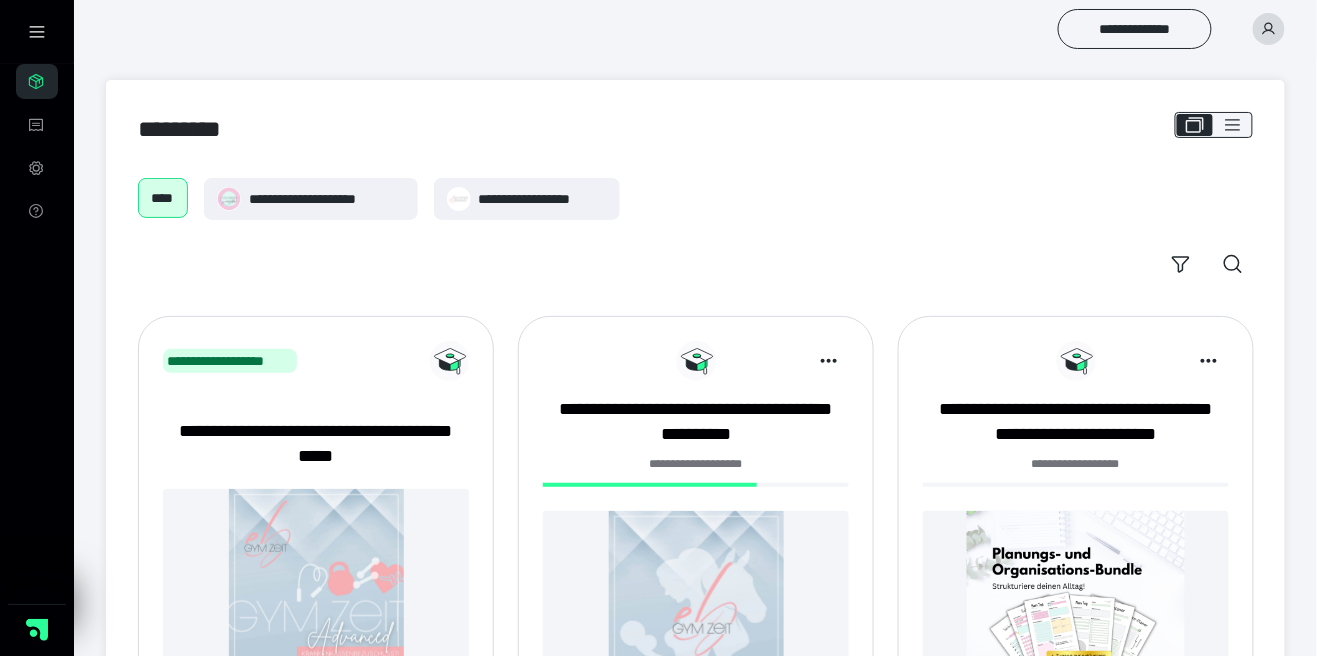 click 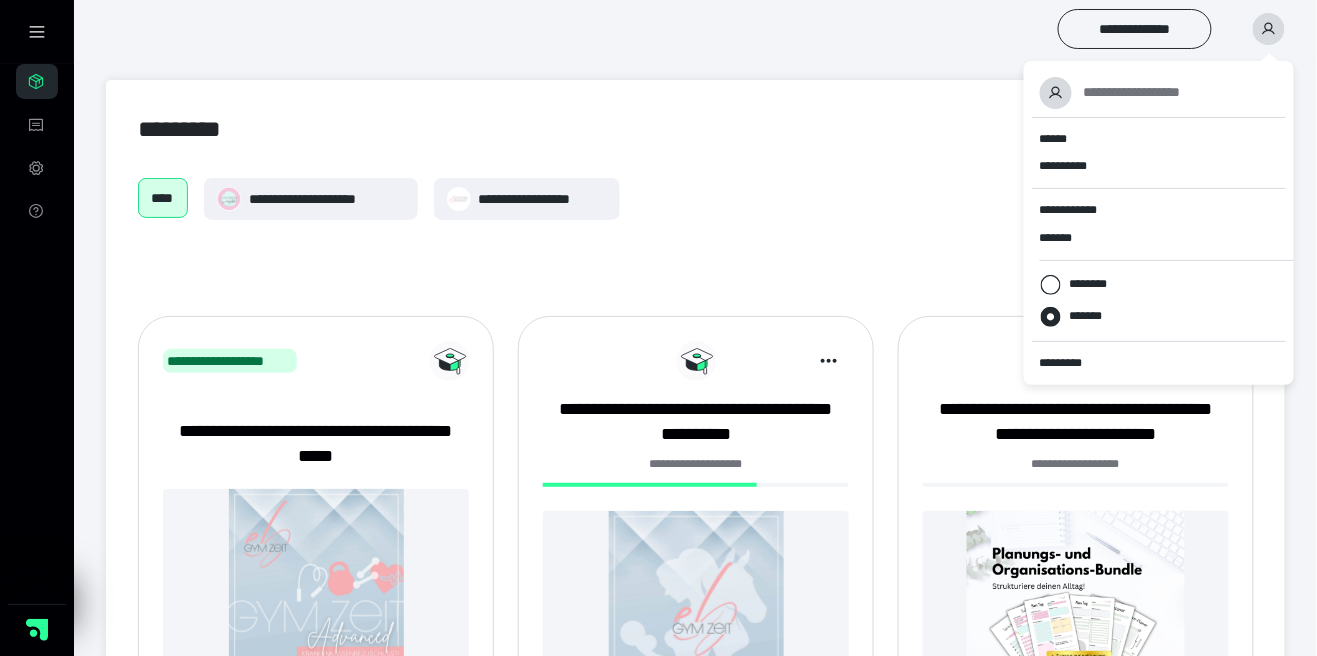 click on "**********" at bounding box center (695, 231) 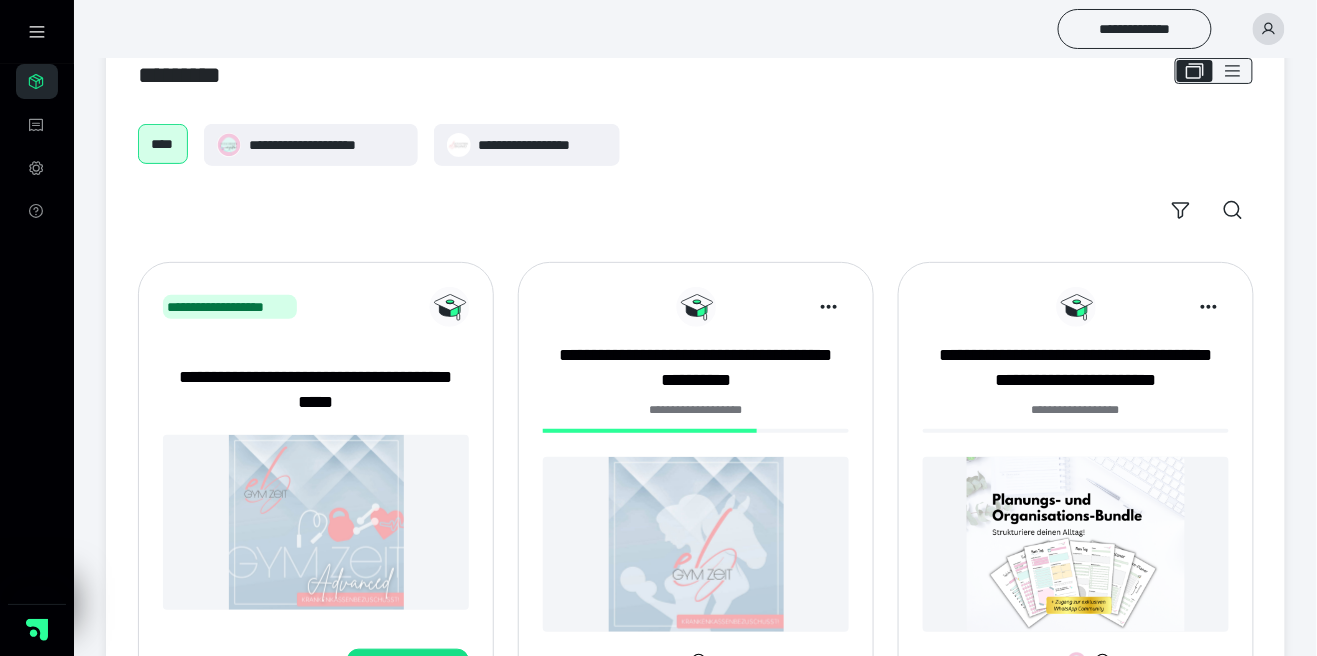 scroll, scrollTop: 0, scrollLeft: 0, axis: both 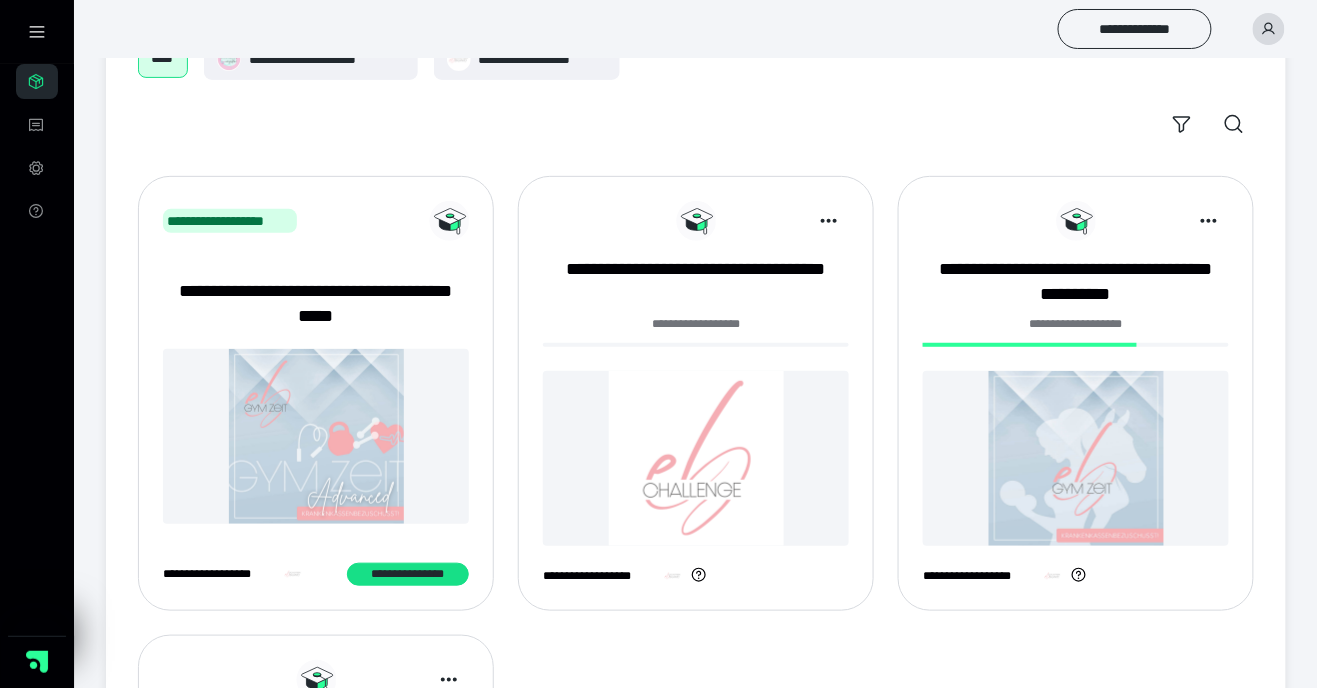 click at bounding box center [696, 458] 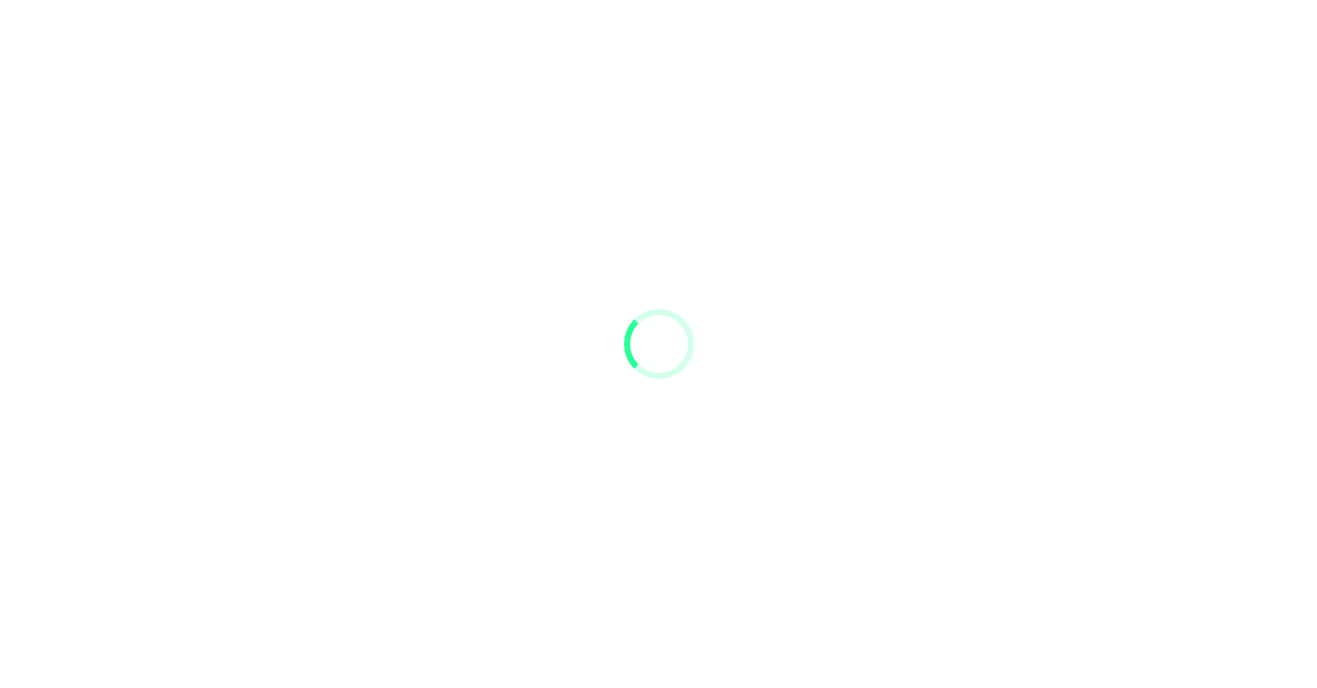 scroll, scrollTop: 0, scrollLeft: 0, axis: both 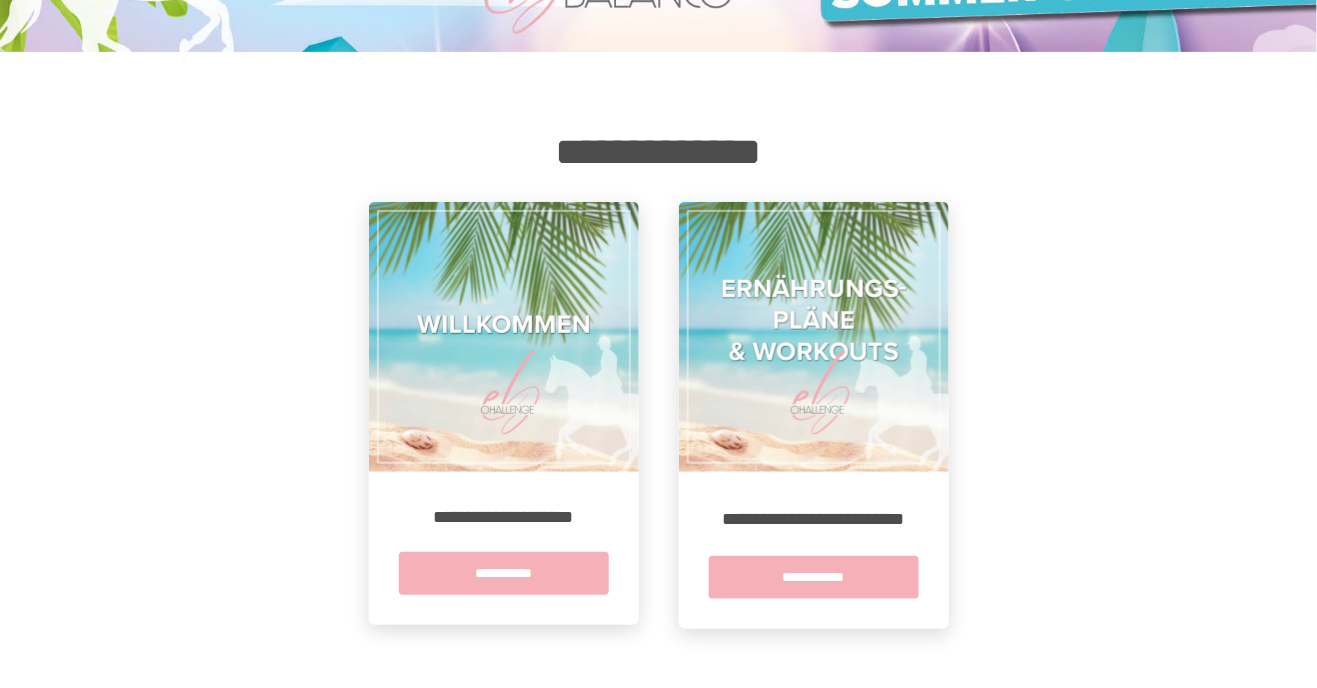 click on "**********" at bounding box center (504, 573) 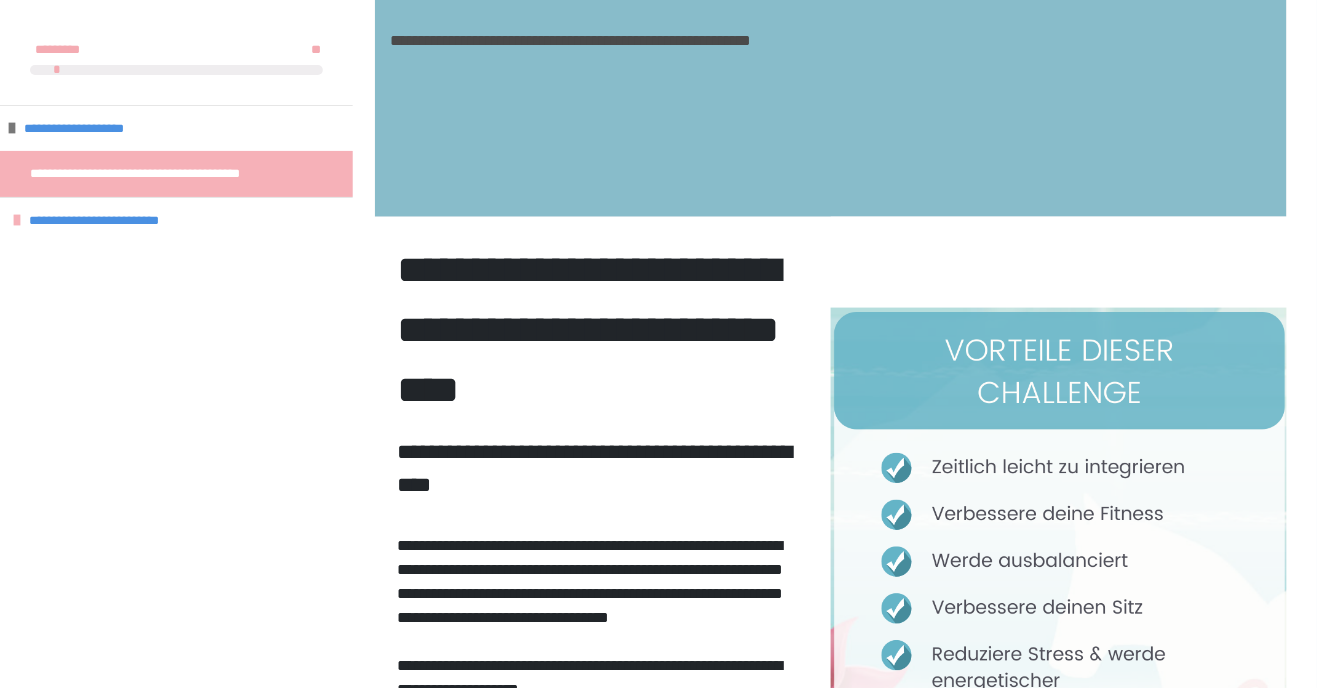 scroll, scrollTop: 375, scrollLeft: 0, axis: vertical 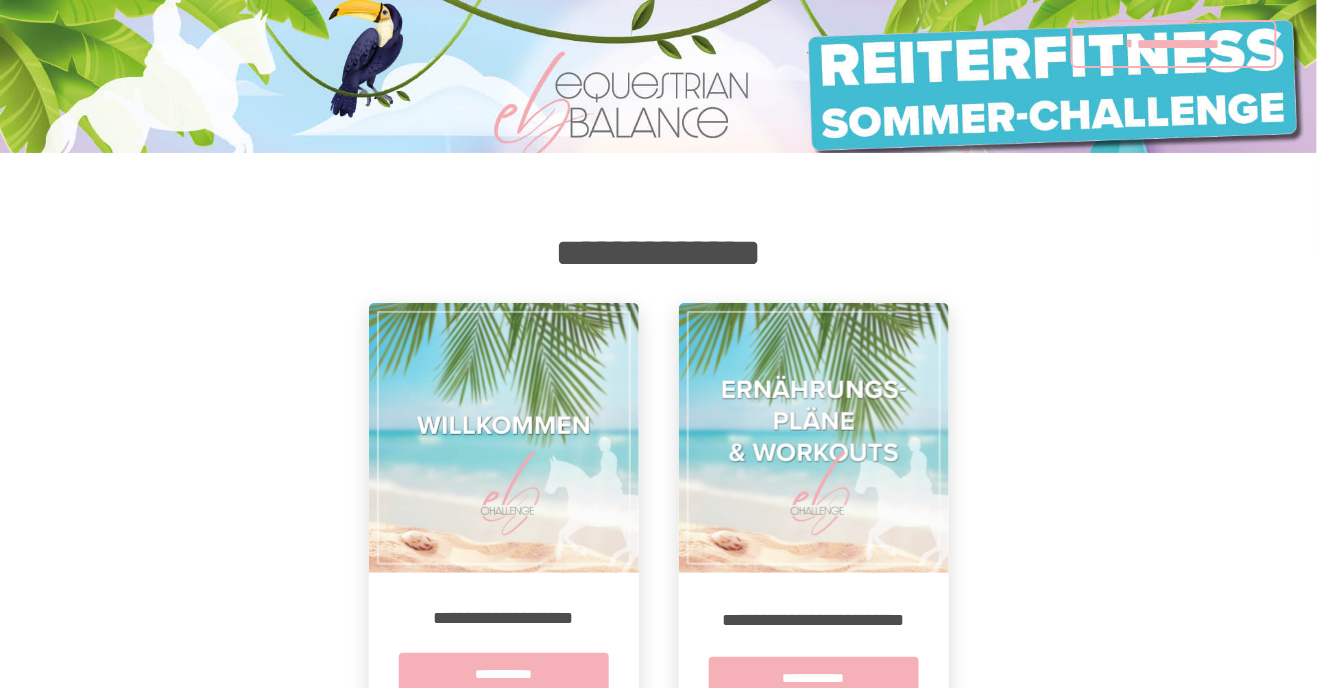 click at bounding box center [814, 438] 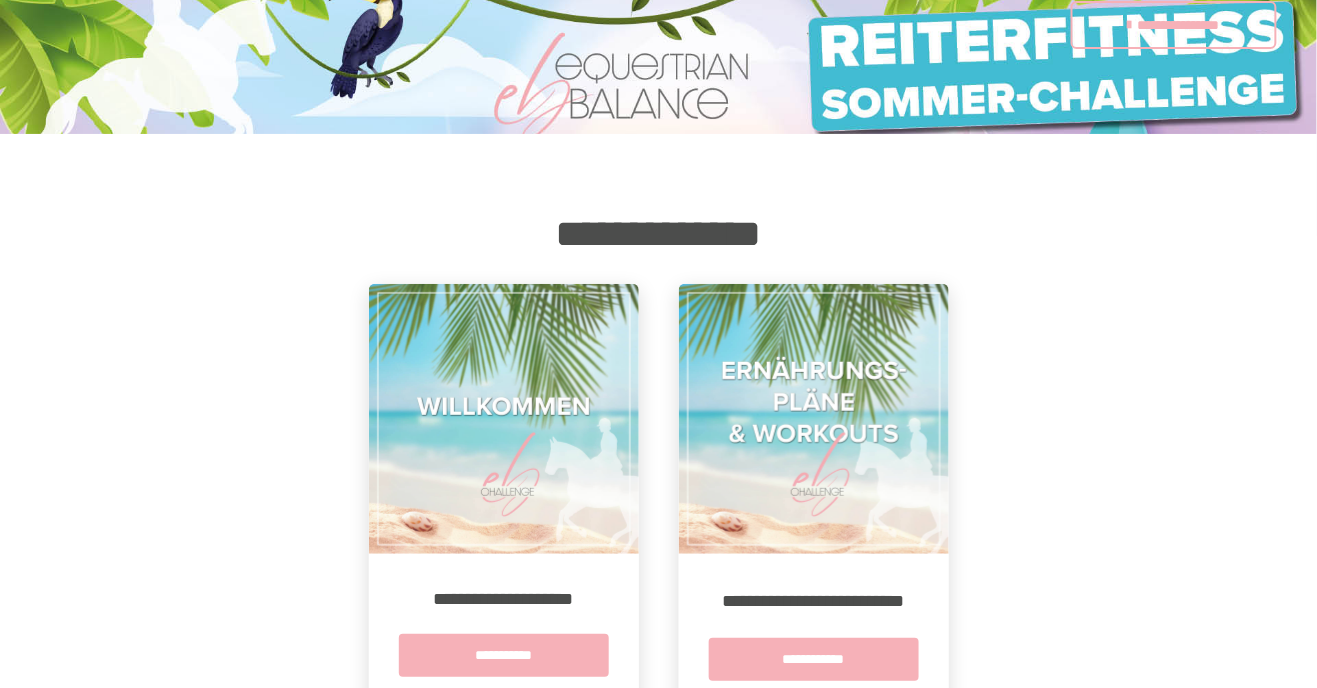 scroll, scrollTop: 37, scrollLeft: 0, axis: vertical 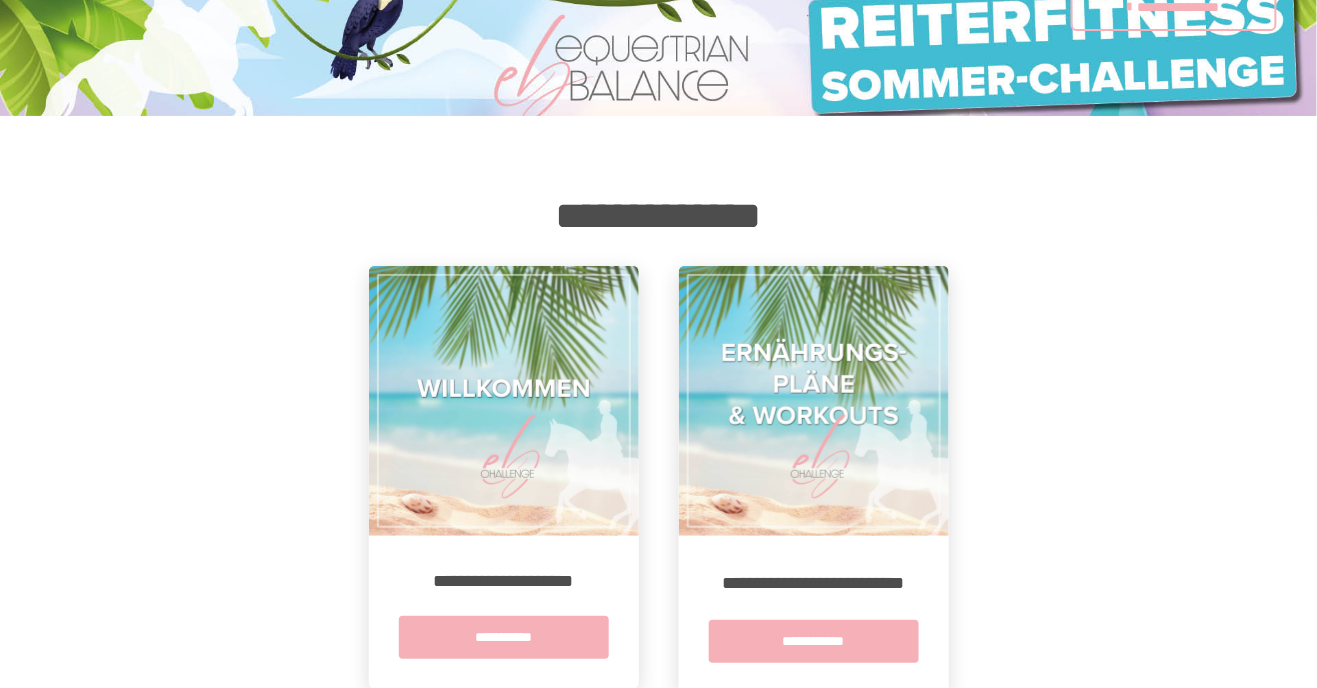 click on "**********" at bounding box center [814, 641] 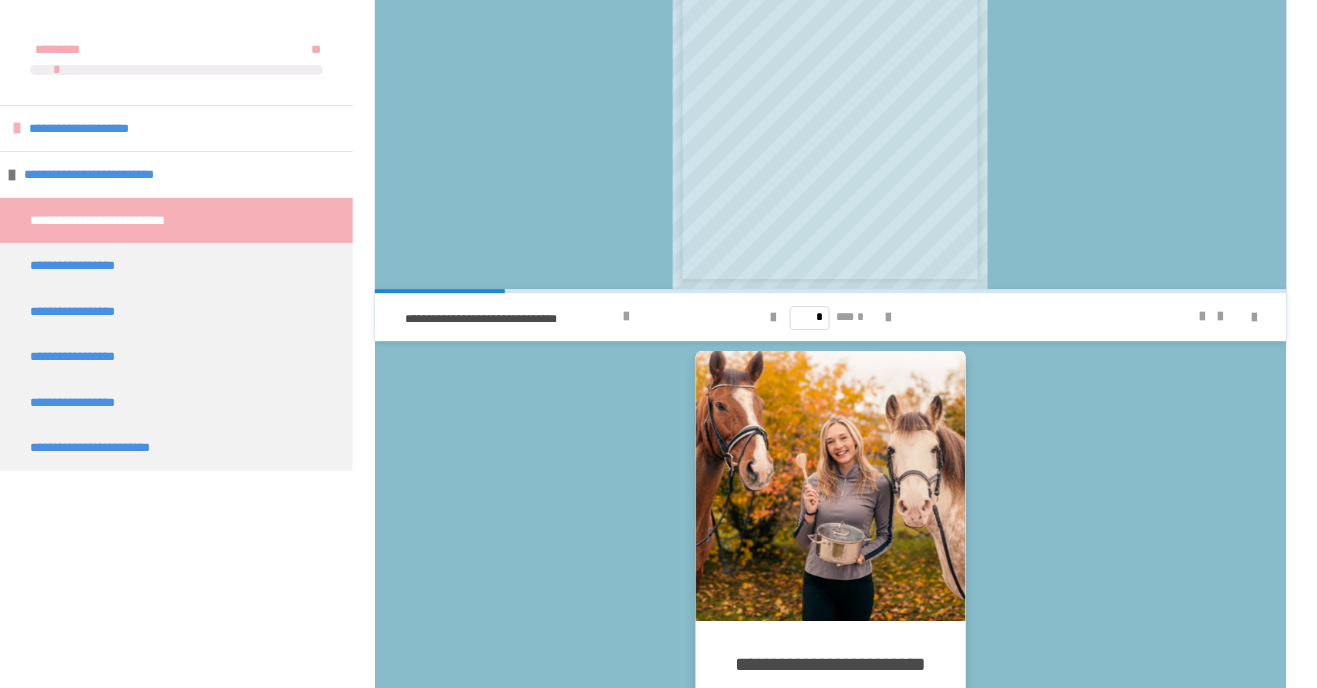 scroll, scrollTop: 1462, scrollLeft: 0, axis: vertical 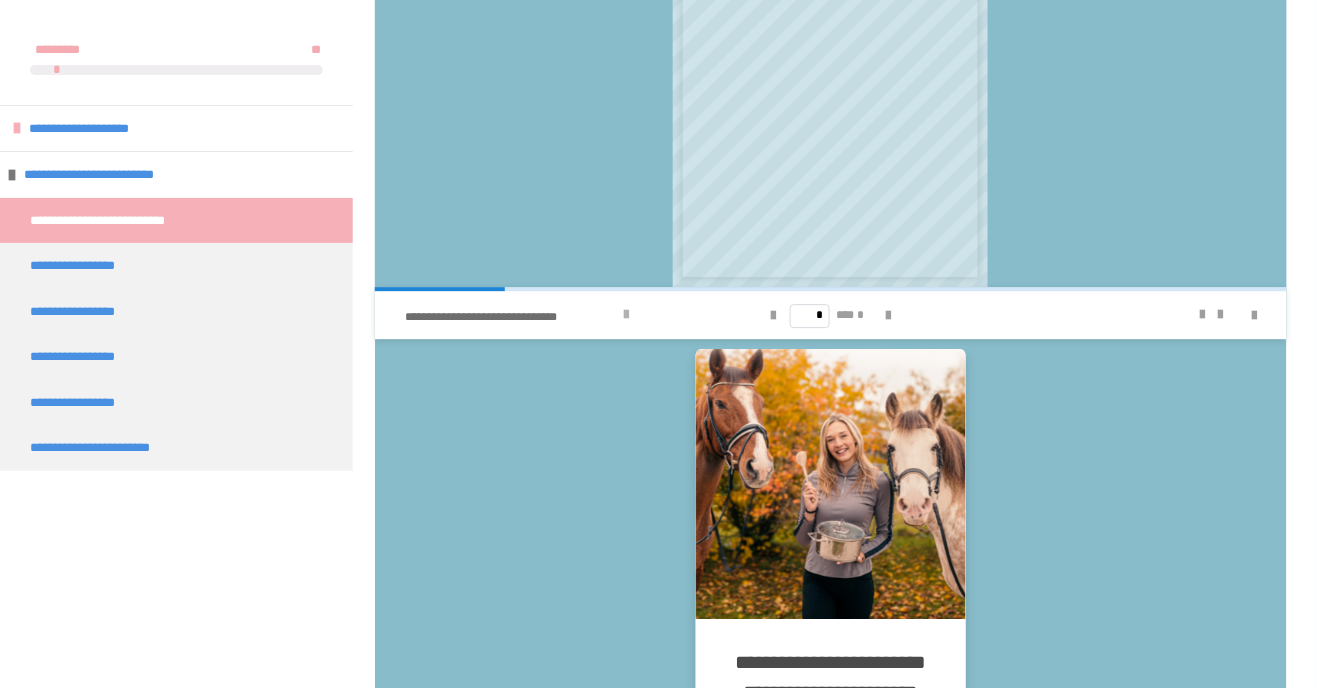 click at bounding box center [627, 315] 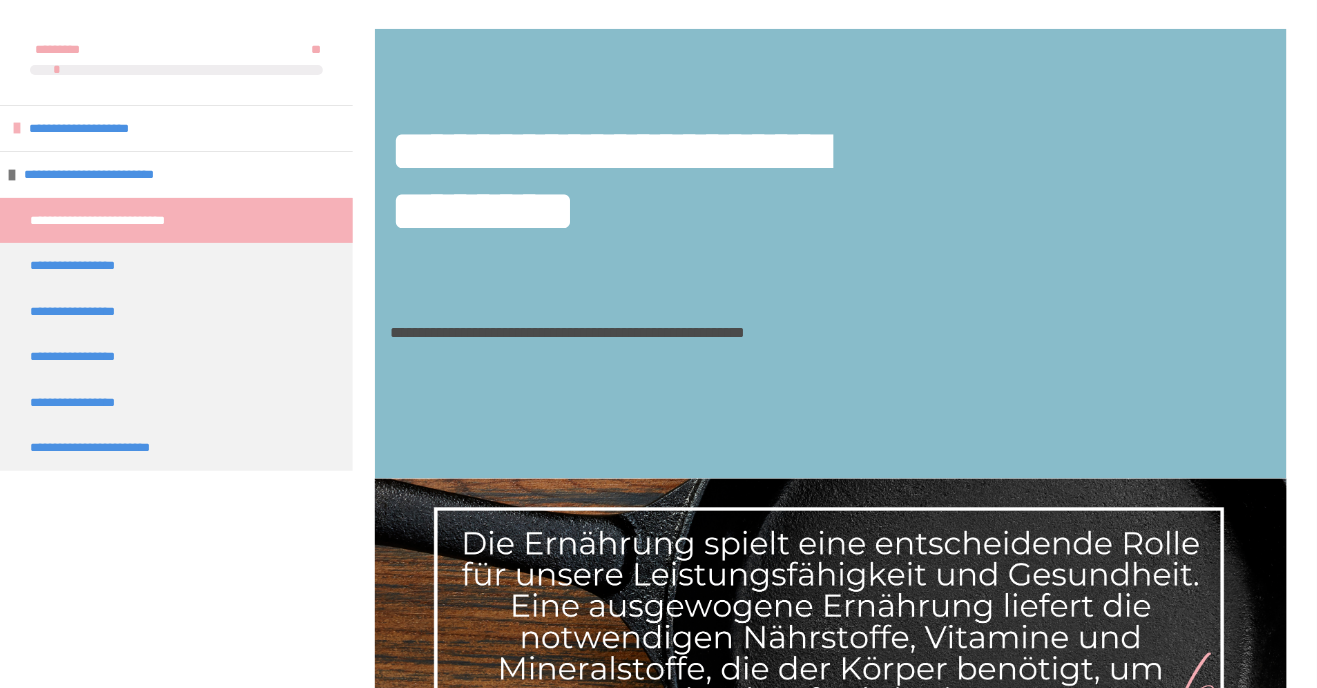 scroll, scrollTop: 0, scrollLeft: 0, axis: both 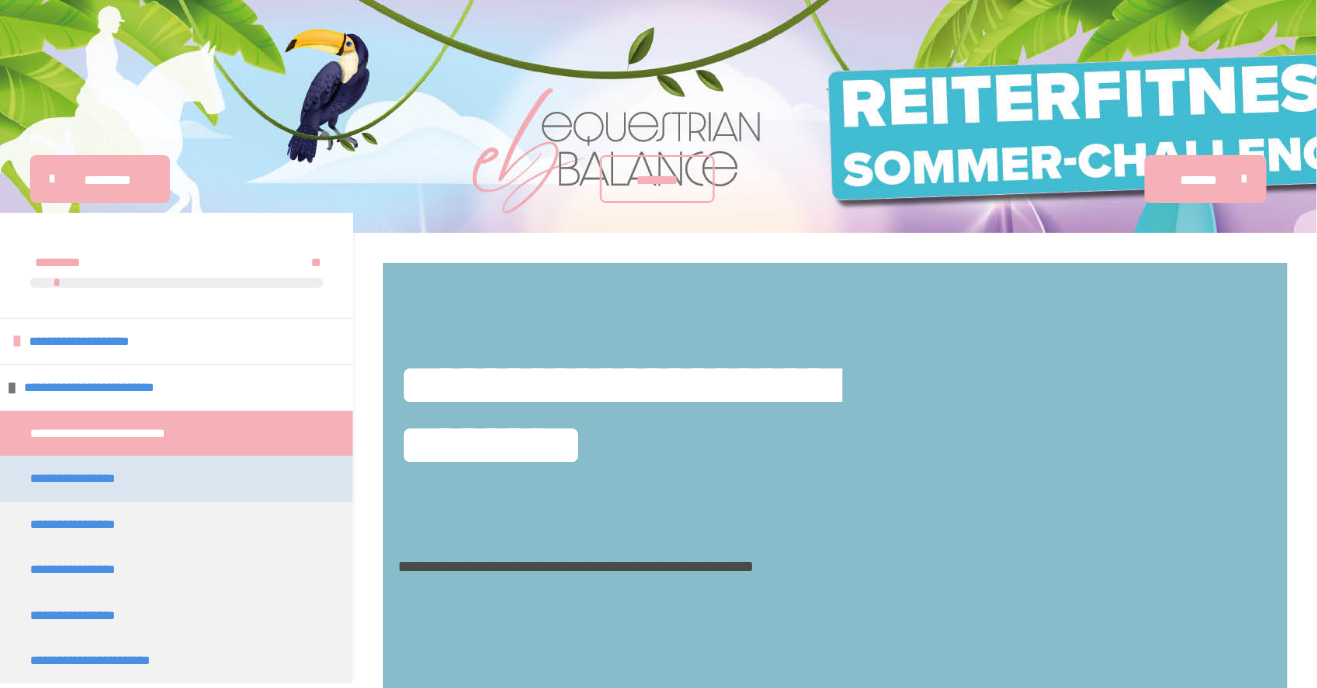 click on "**********" at bounding box center (176, 479) 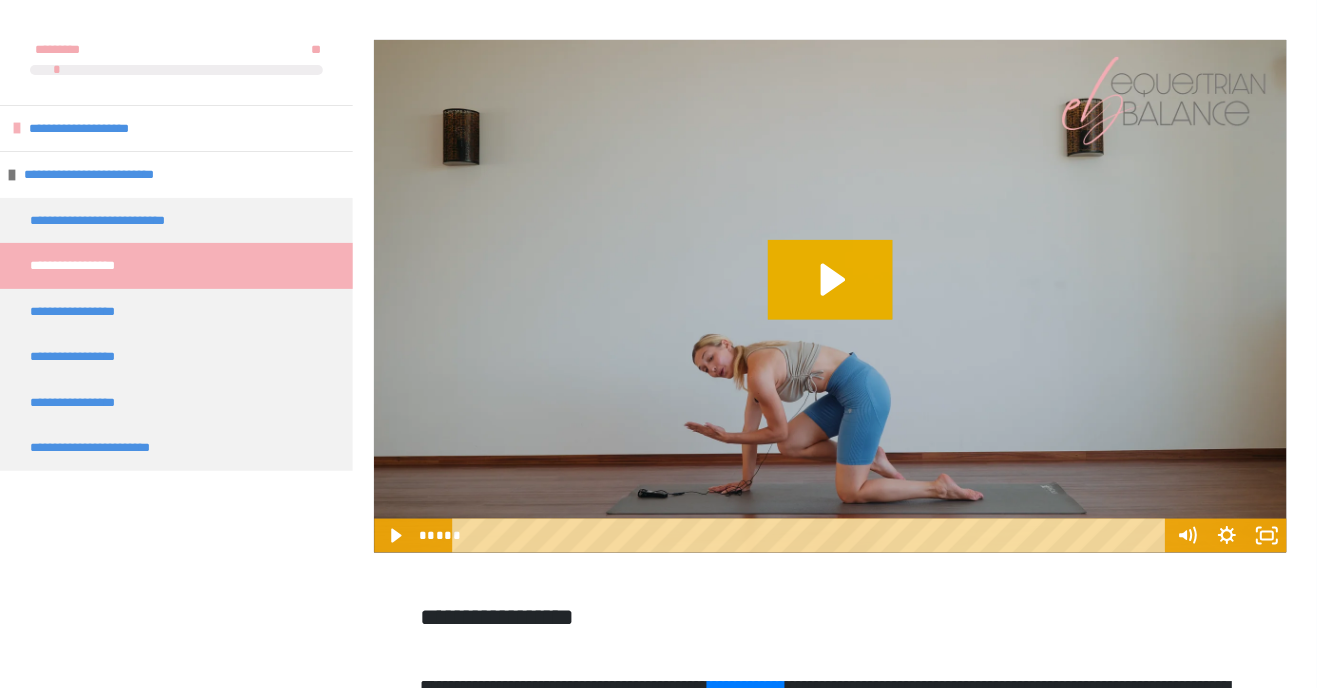 scroll, scrollTop: 2433, scrollLeft: 0, axis: vertical 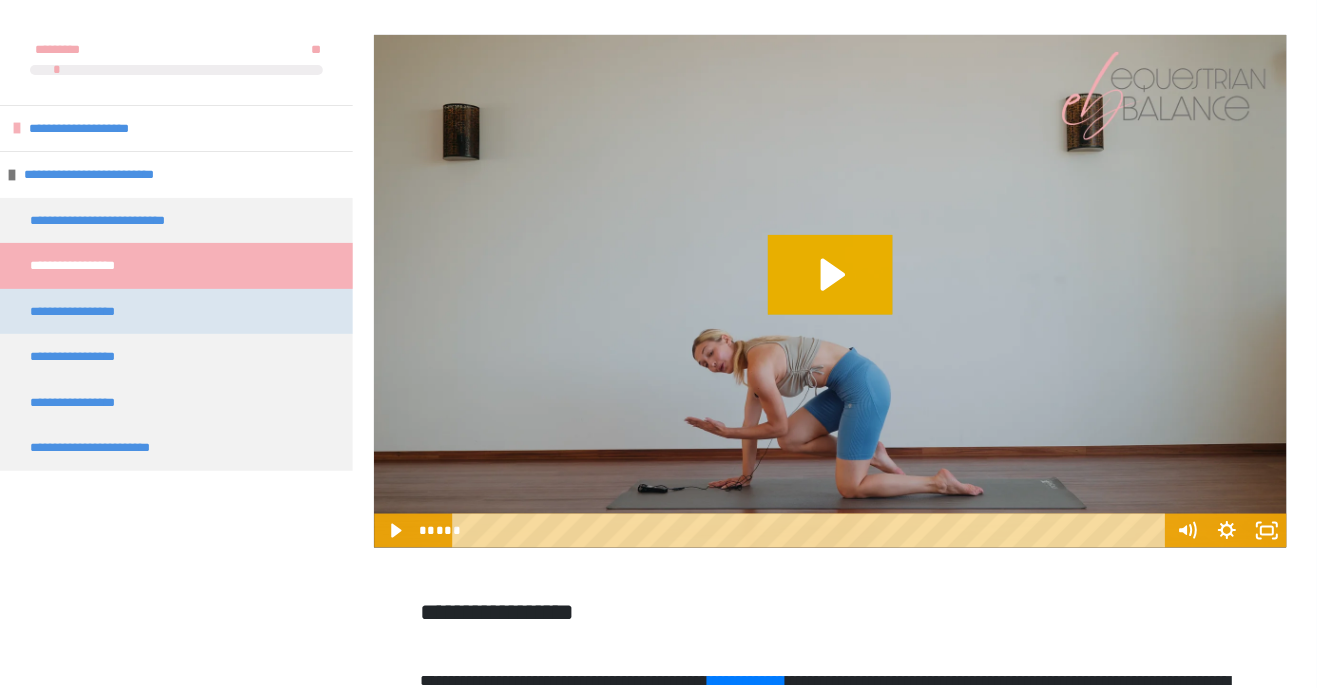 click on "**********" at bounding box center [176, 312] 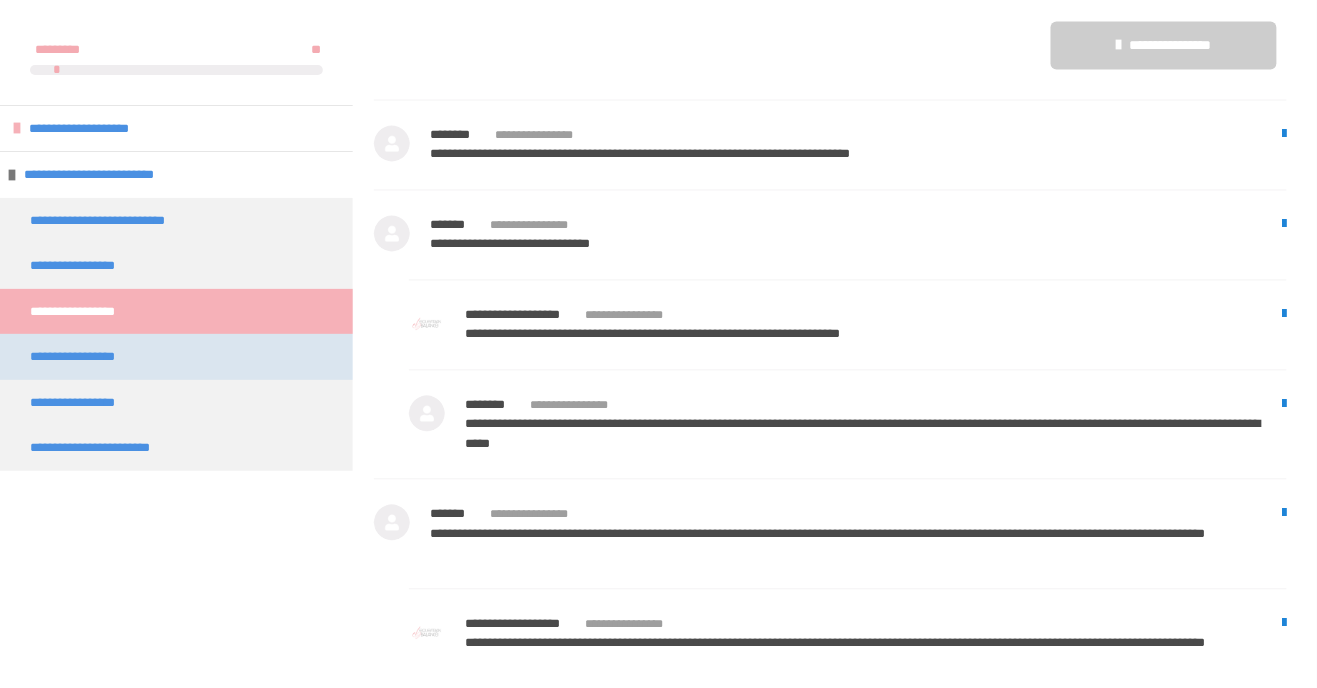 scroll, scrollTop: 2944, scrollLeft: 0, axis: vertical 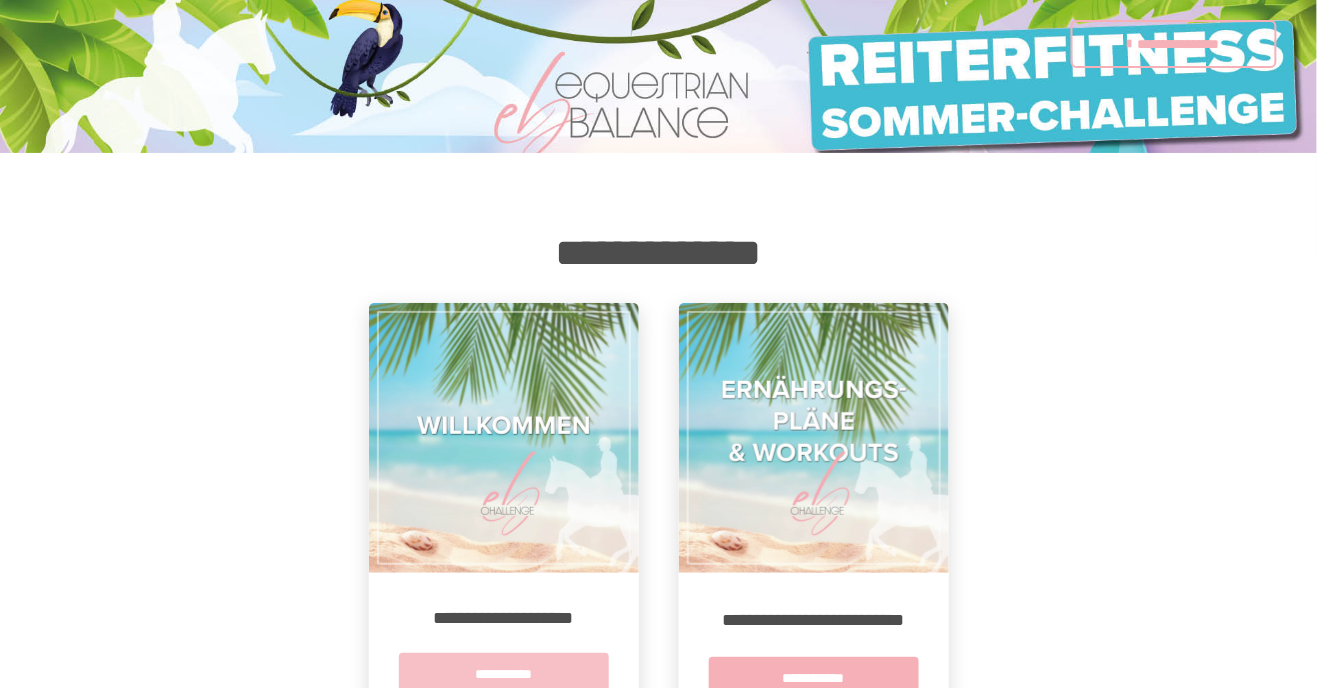 click on "**********" at bounding box center (504, 674) 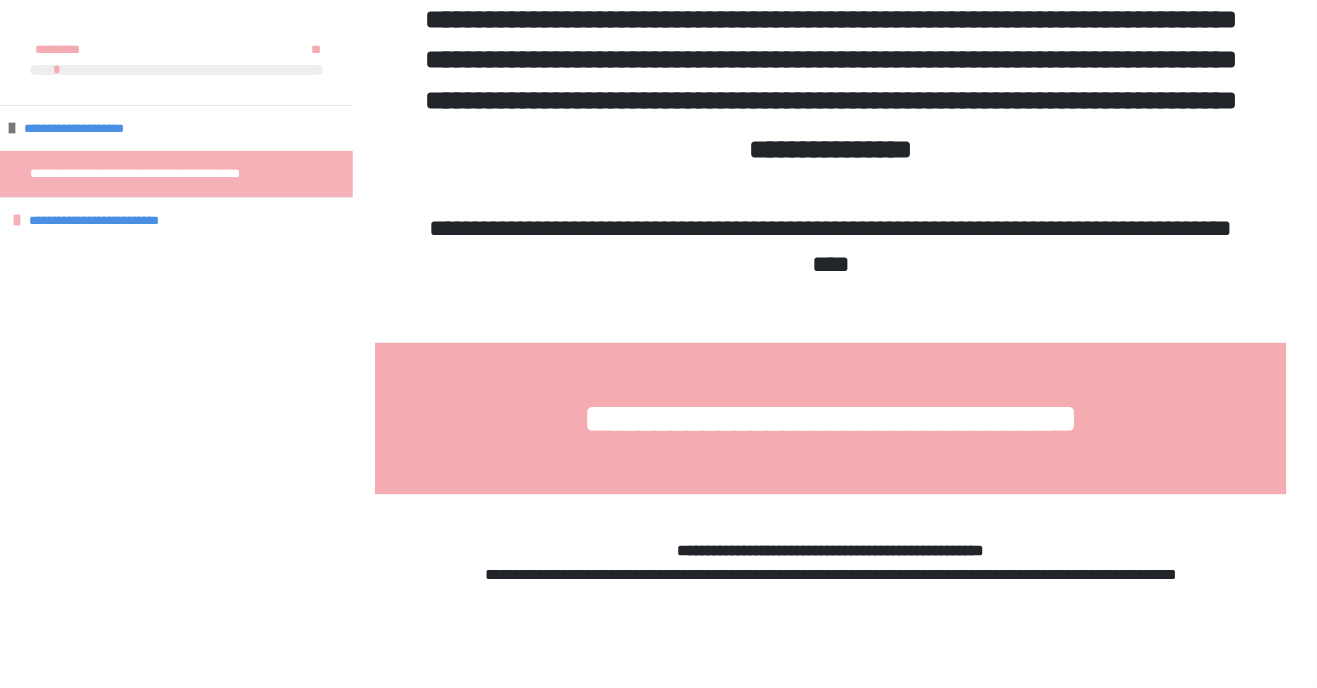 scroll, scrollTop: 2592, scrollLeft: 0, axis: vertical 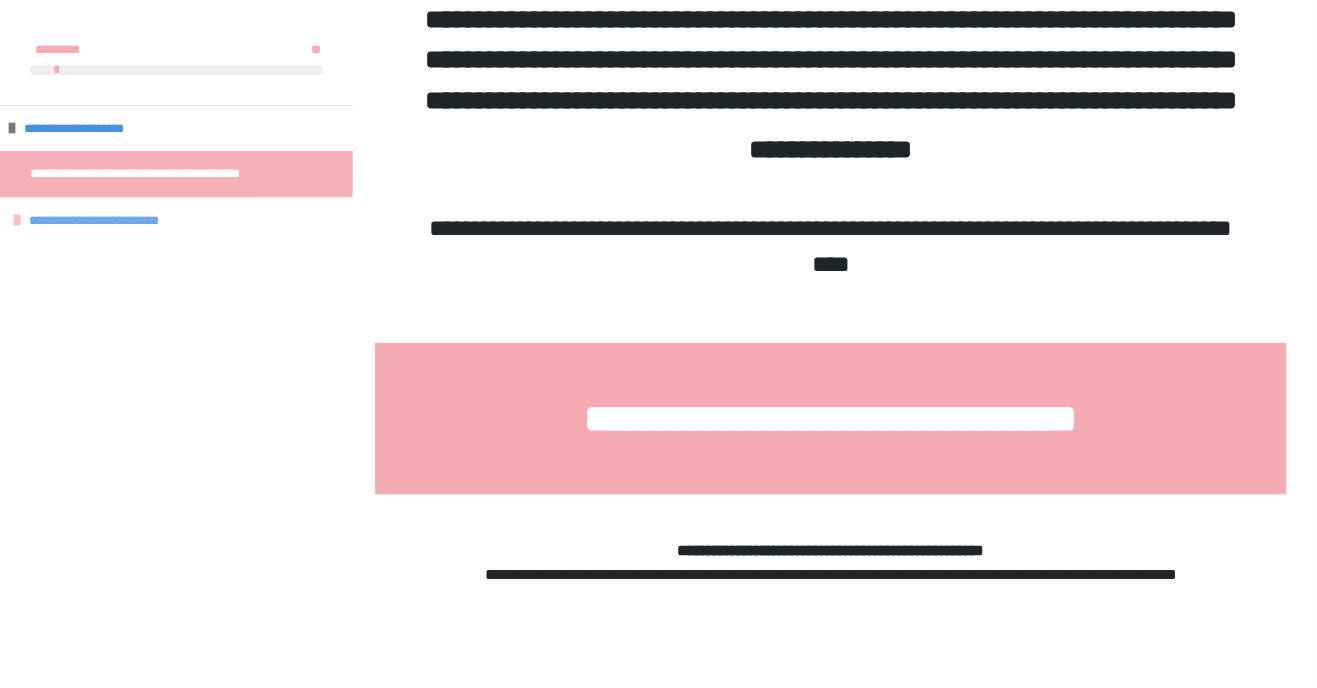 click on "**********" at bounding box center [176, 220] 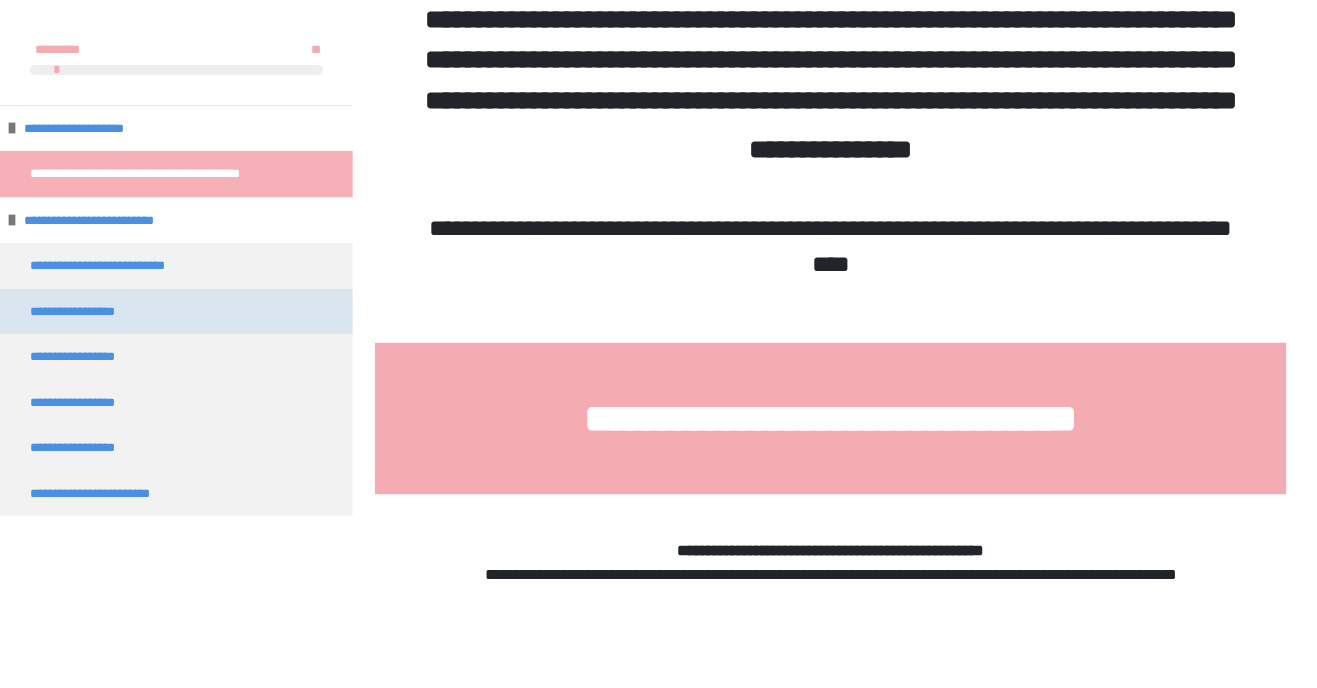 click on "**********" at bounding box center (176, 312) 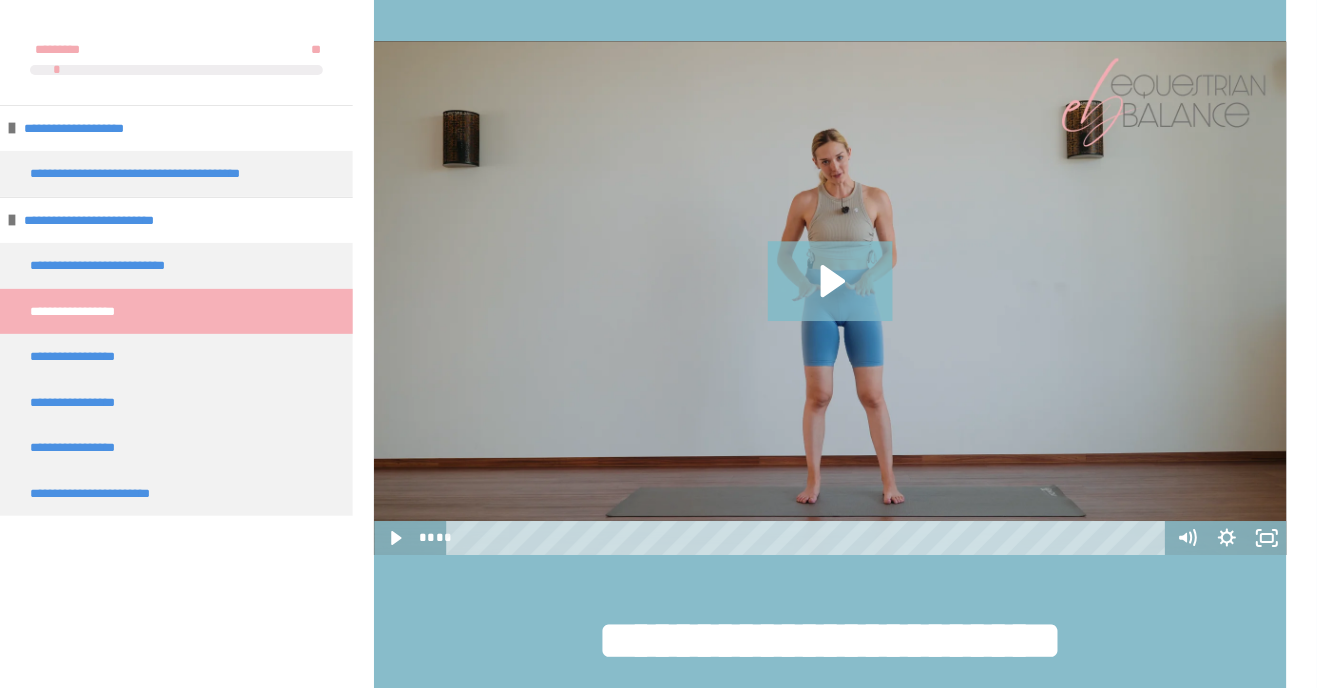 scroll, scrollTop: 1461, scrollLeft: 0, axis: vertical 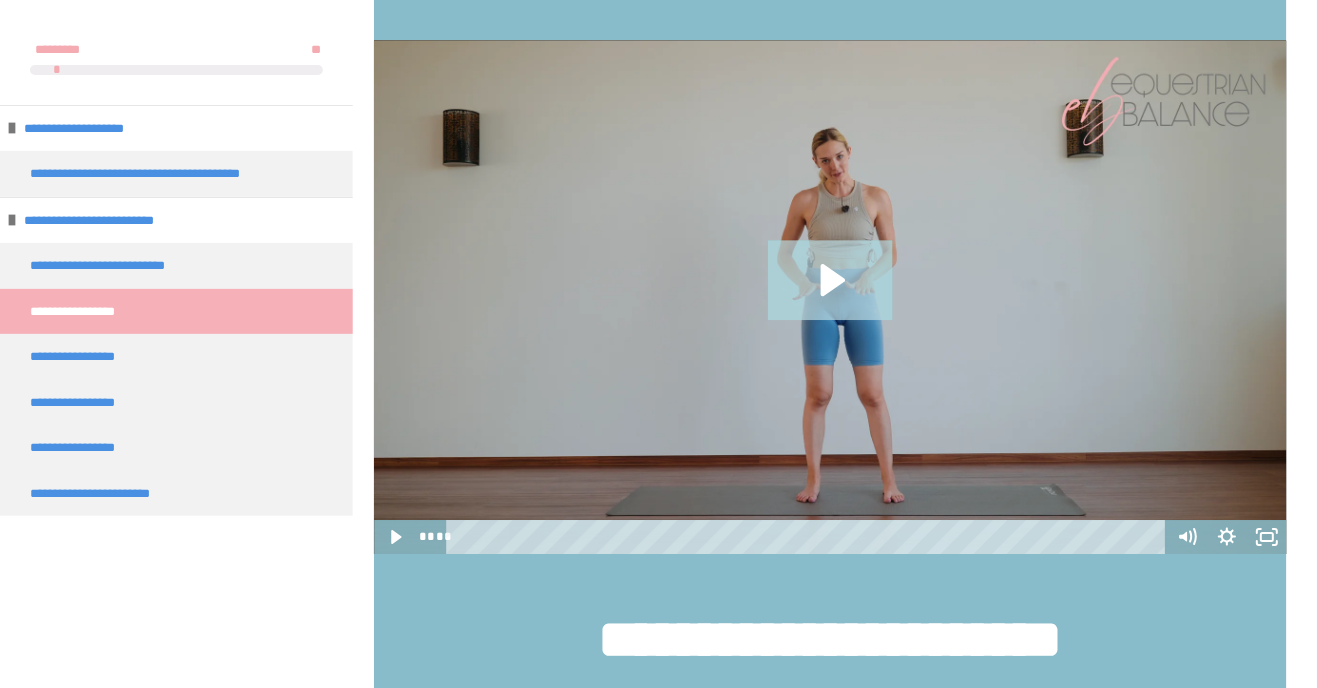 click 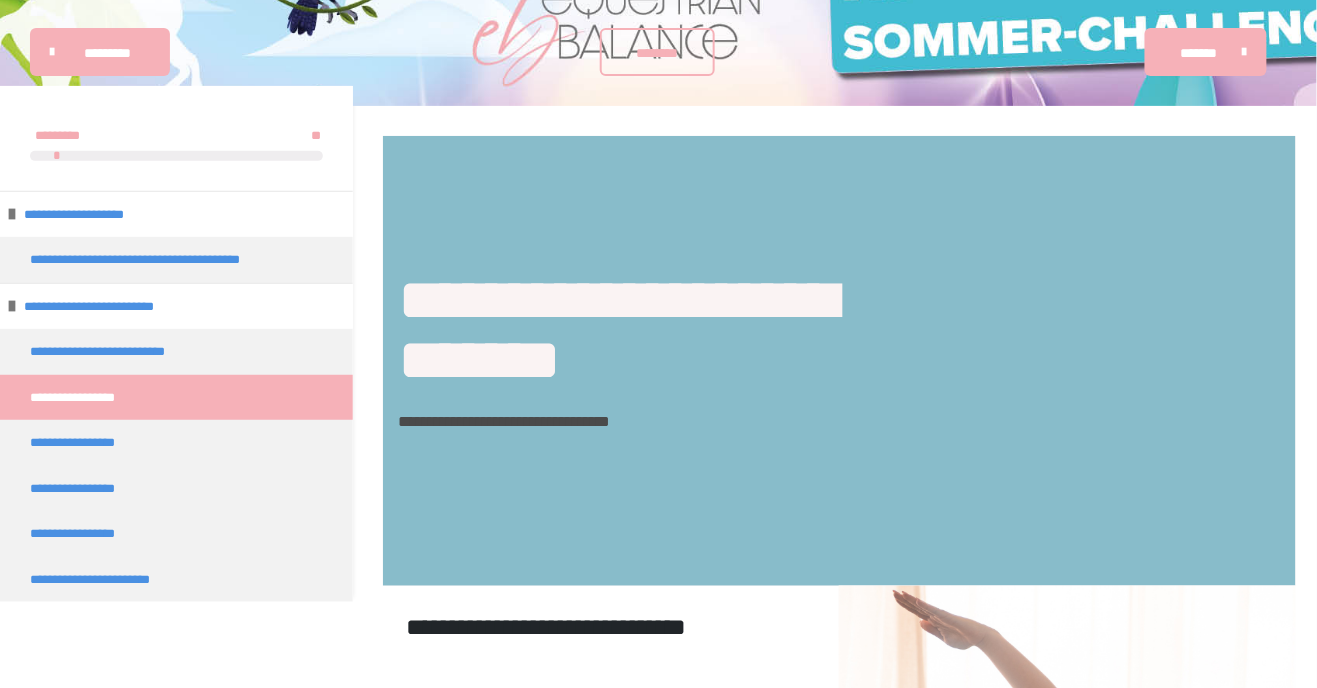 scroll, scrollTop: 0, scrollLeft: 0, axis: both 